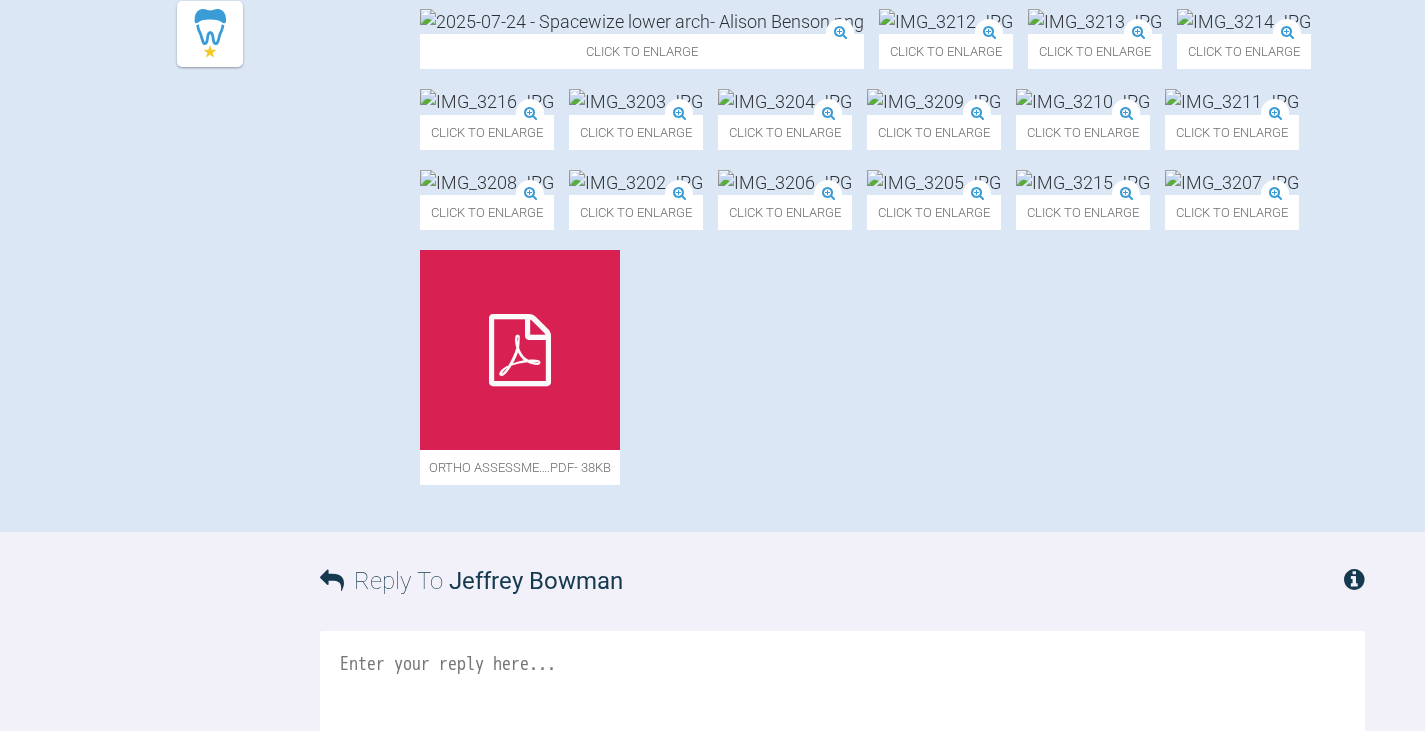 scroll, scrollTop: 808, scrollLeft: 0, axis: vertical 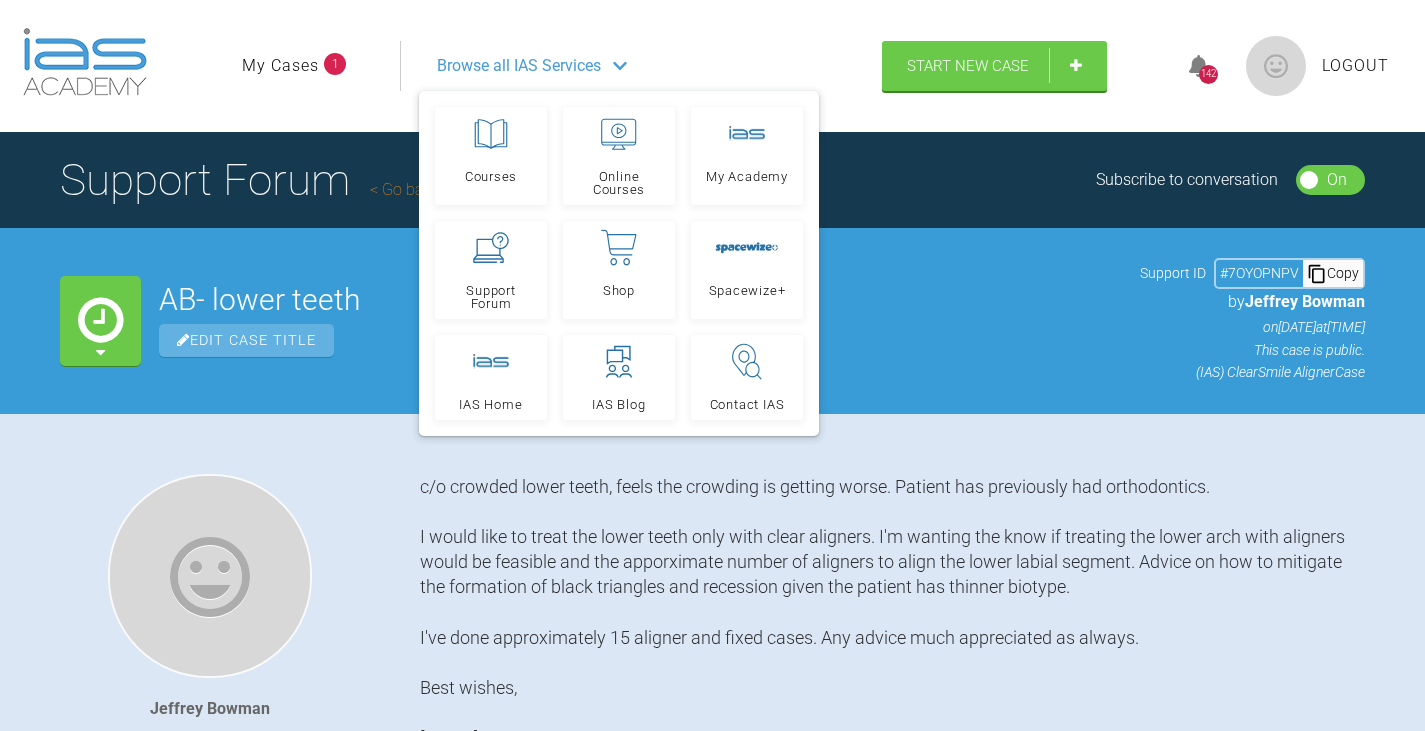 click on "My Cases" at bounding box center [280, 66] 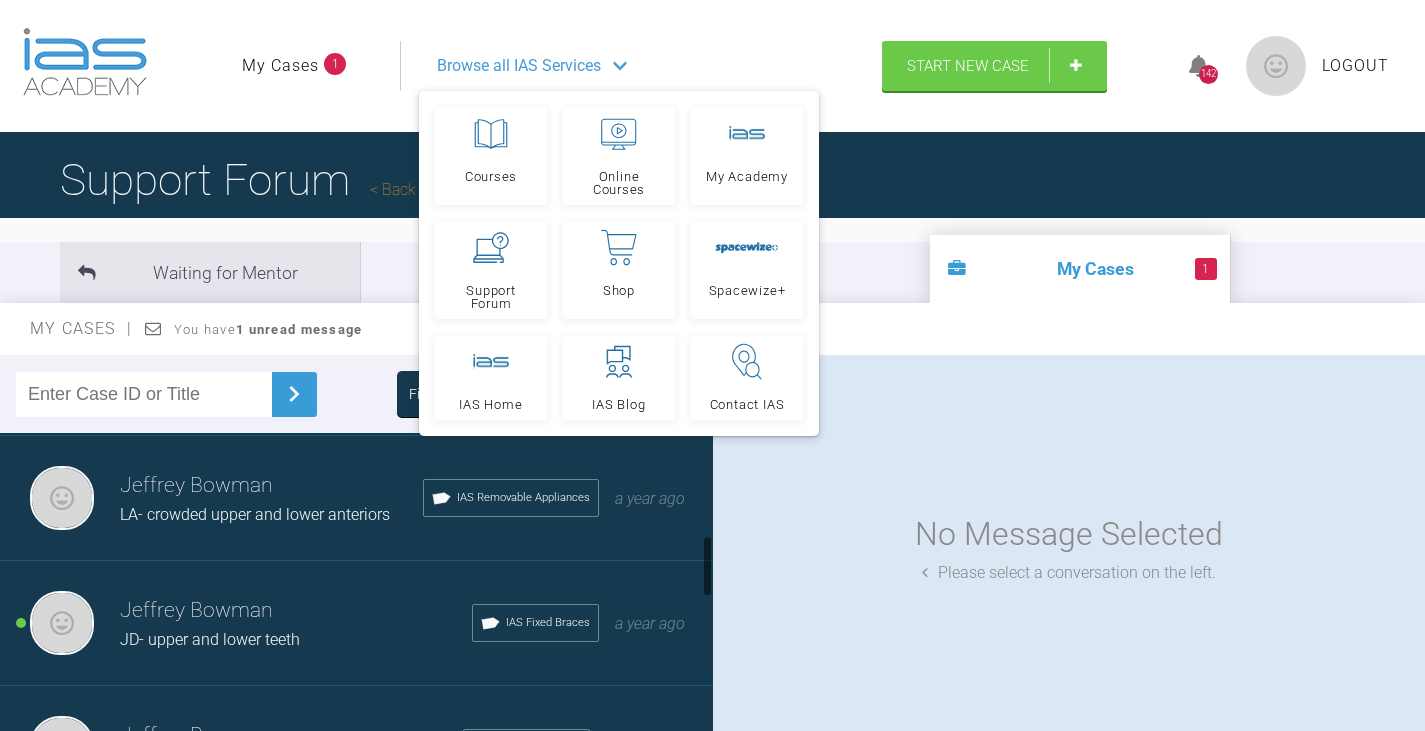 scroll, scrollTop: 500, scrollLeft: 0, axis: vertical 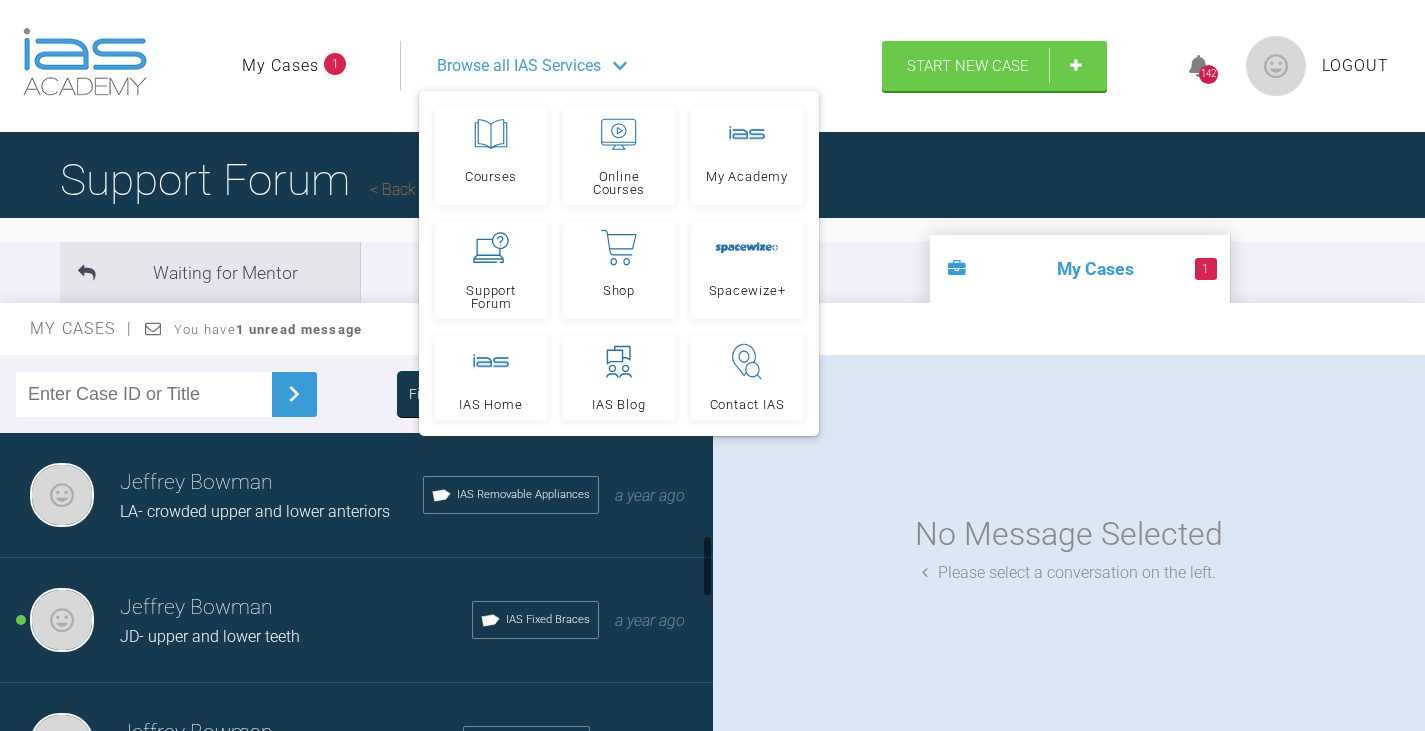 click on "Jeffrey Bowman" at bounding box center (296, 608) 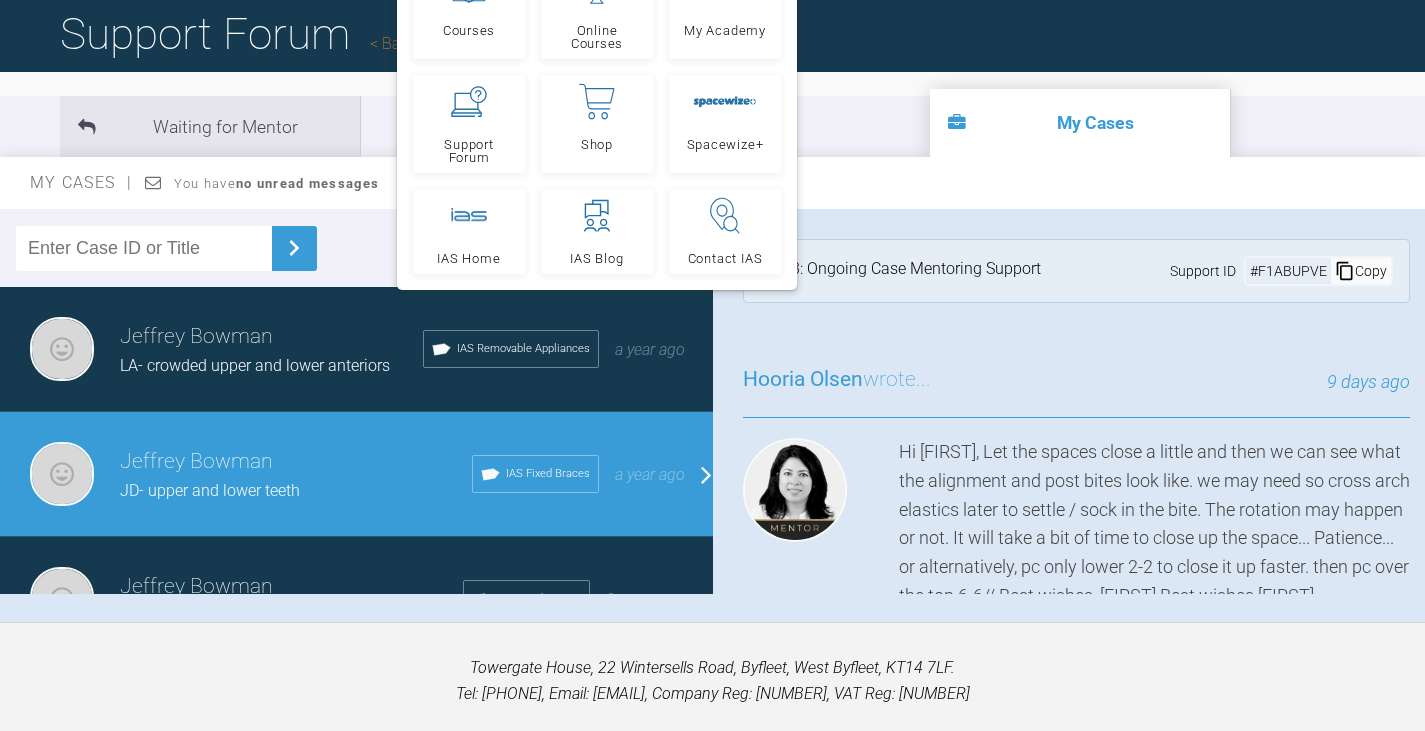 scroll, scrollTop: 149, scrollLeft: 0, axis: vertical 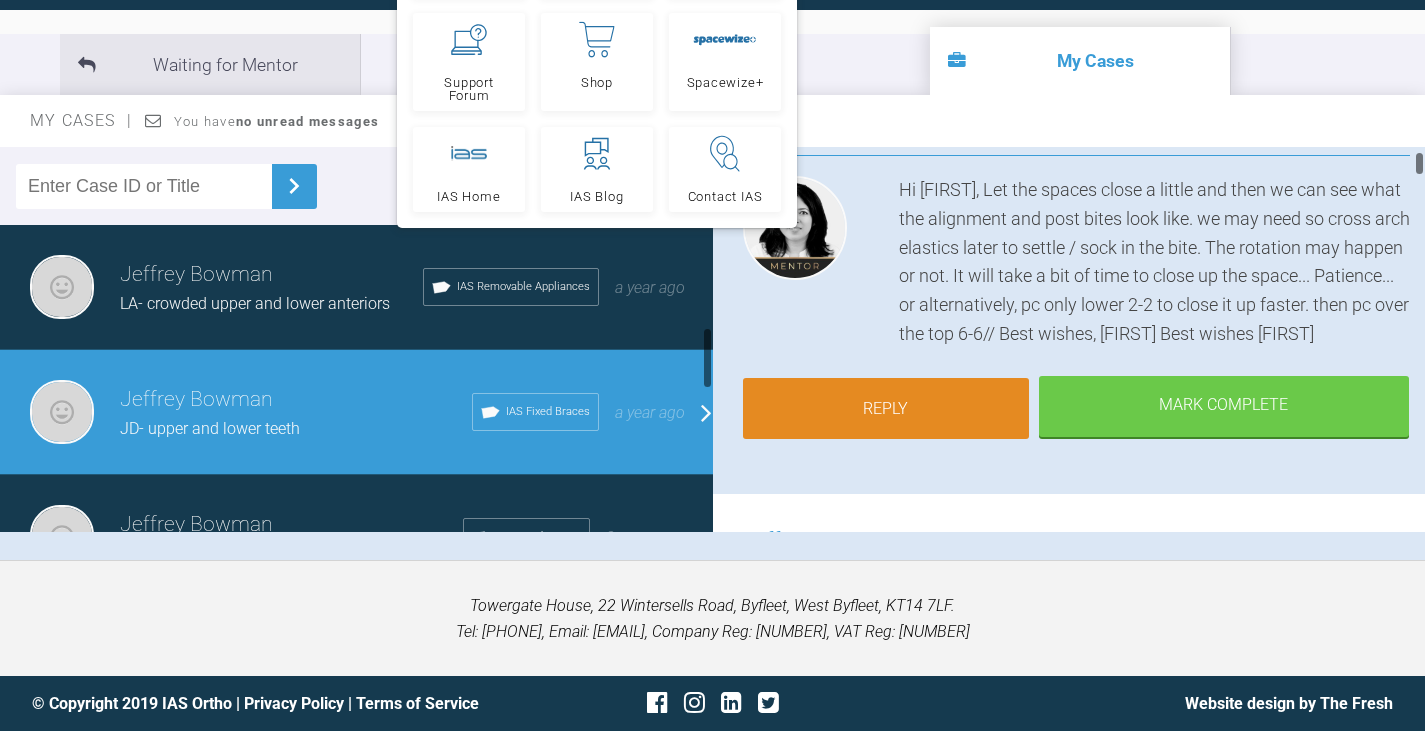 click on "Reply" at bounding box center (886, 409) 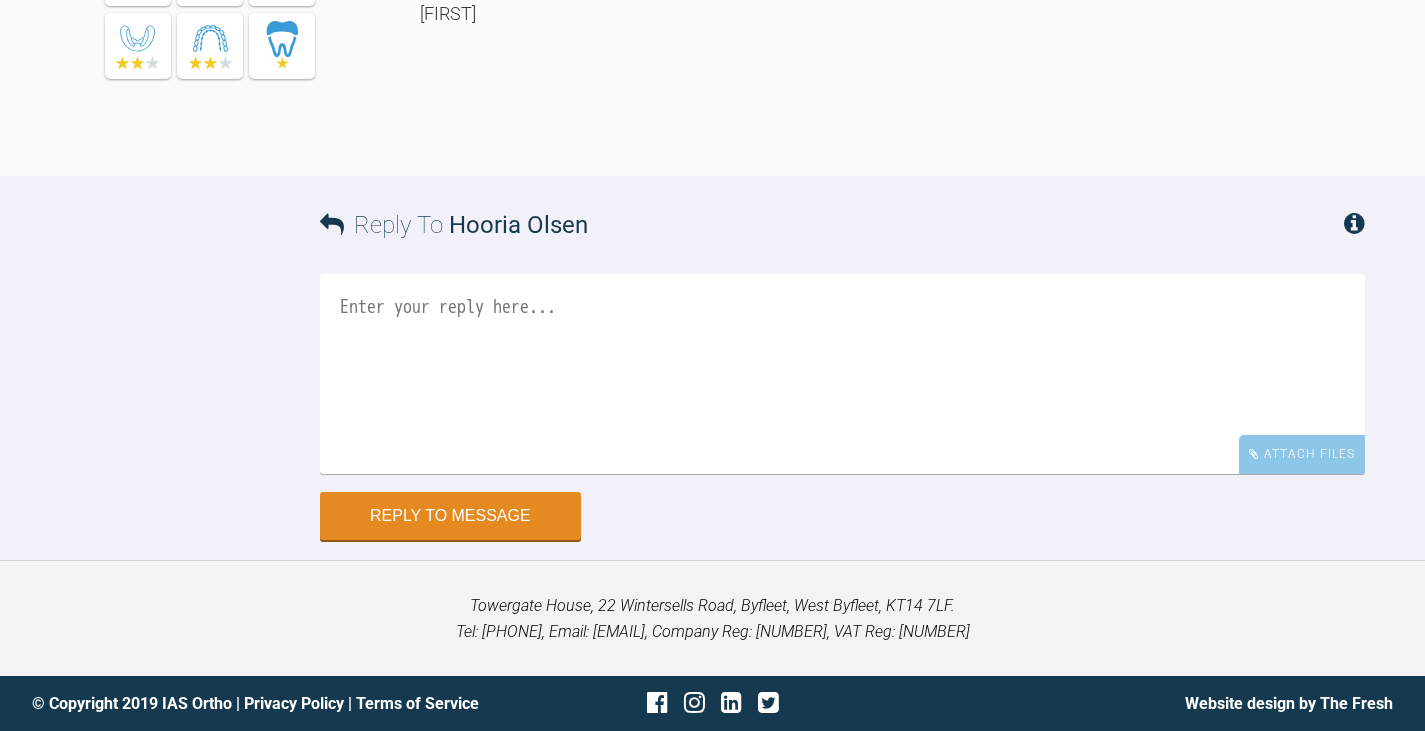 scroll, scrollTop: 22205, scrollLeft: 0, axis: vertical 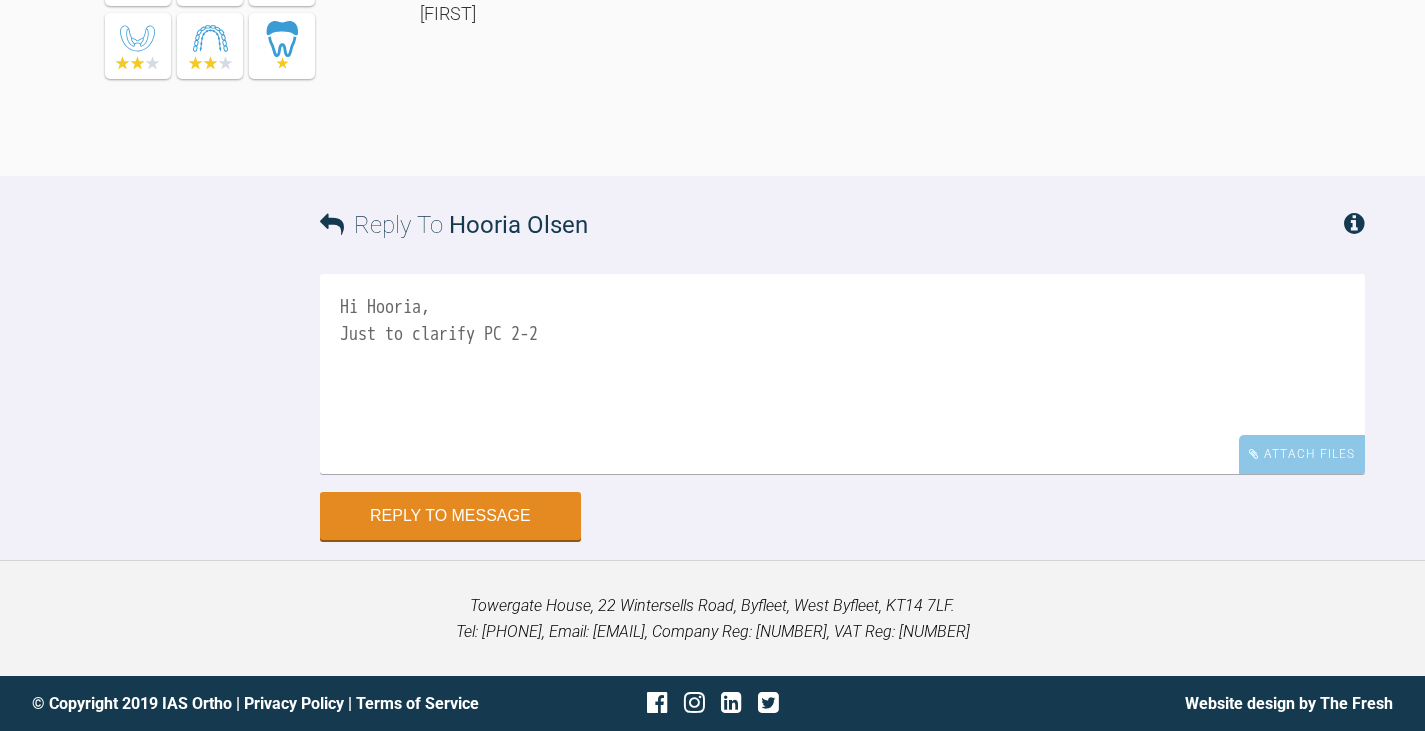 click on "Hi Hooria,
Just to clarify PC 2-2" at bounding box center [842, 374] 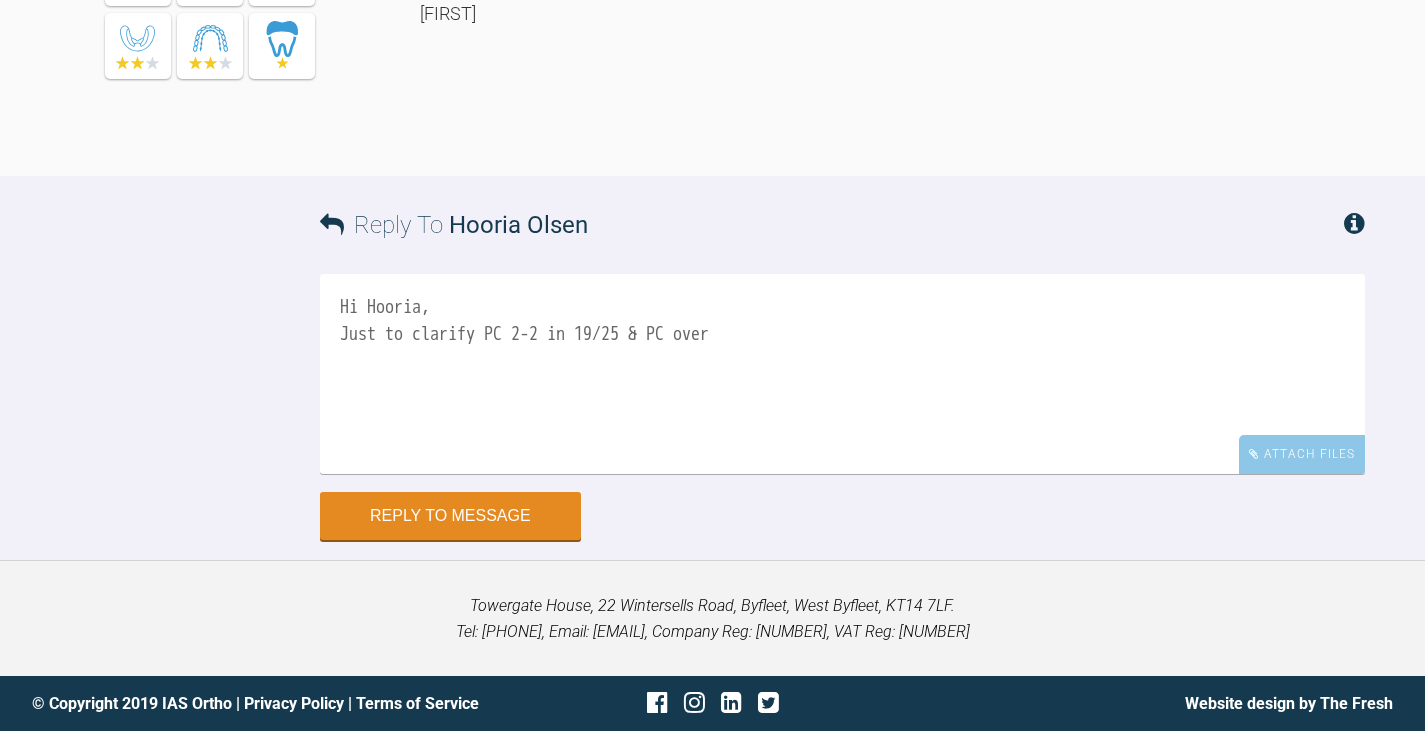 scroll, scrollTop: 22205, scrollLeft: 0, axis: vertical 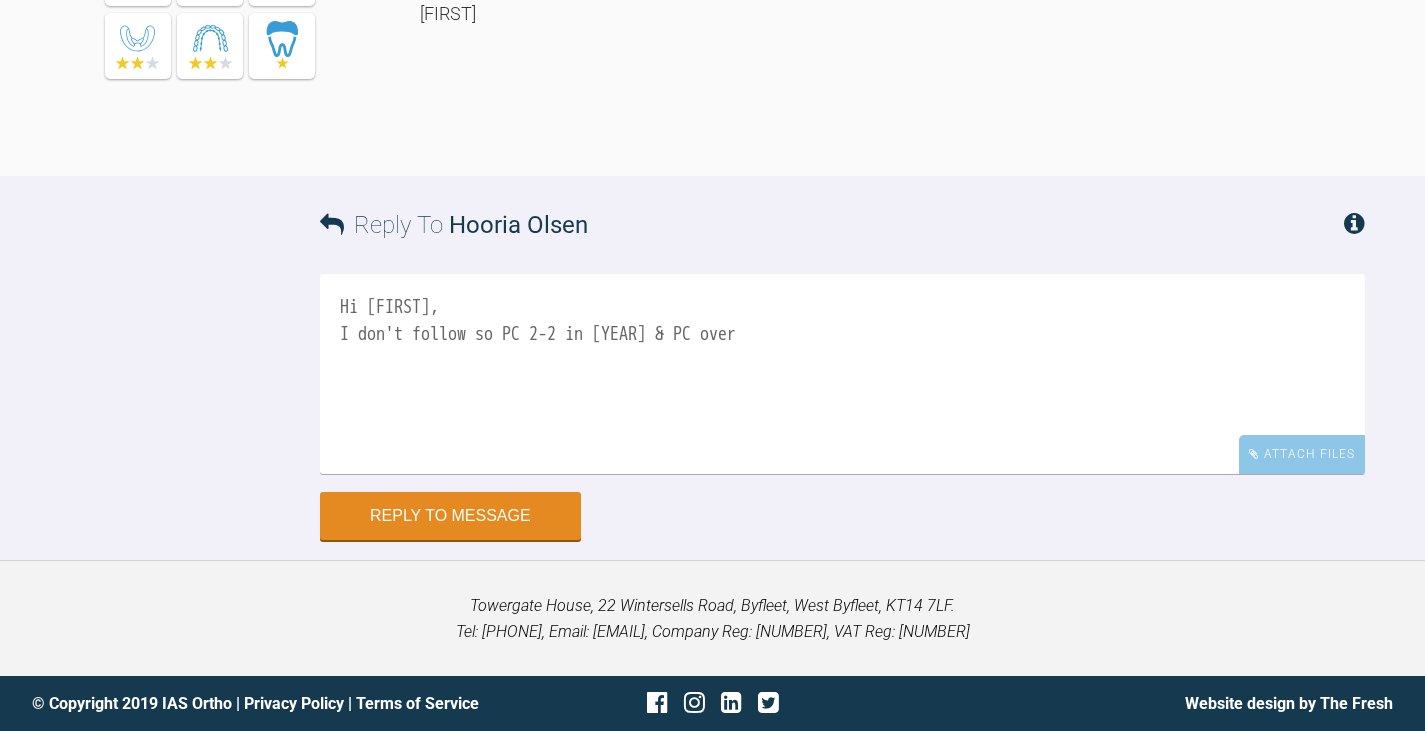 click on "Hi Hooria,
I don't follow so PC 2-2 in 19/25 & PC over" at bounding box center [842, 374] 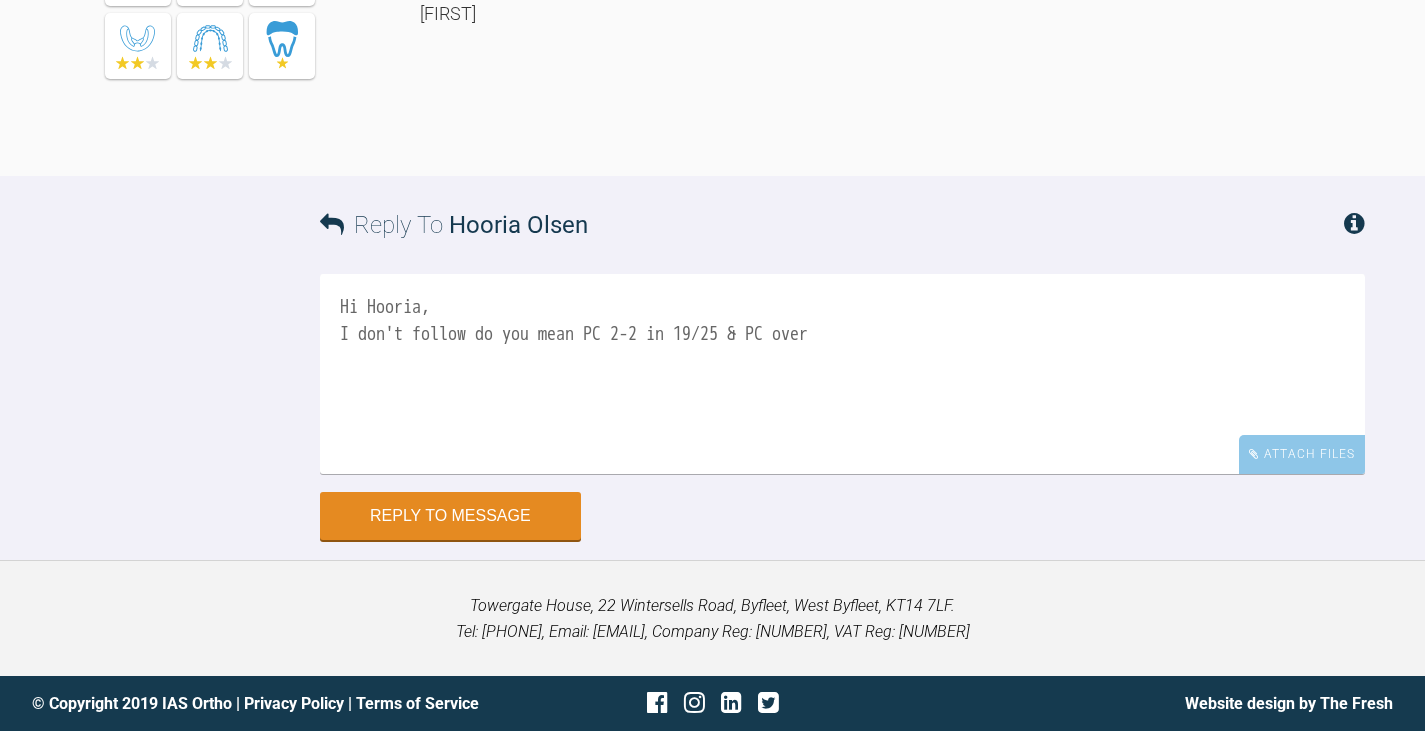 click on "Hi Hooria,
I don't follow do you mean PC 2-2 in 19/25 & PC over" at bounding box center [842, 374] 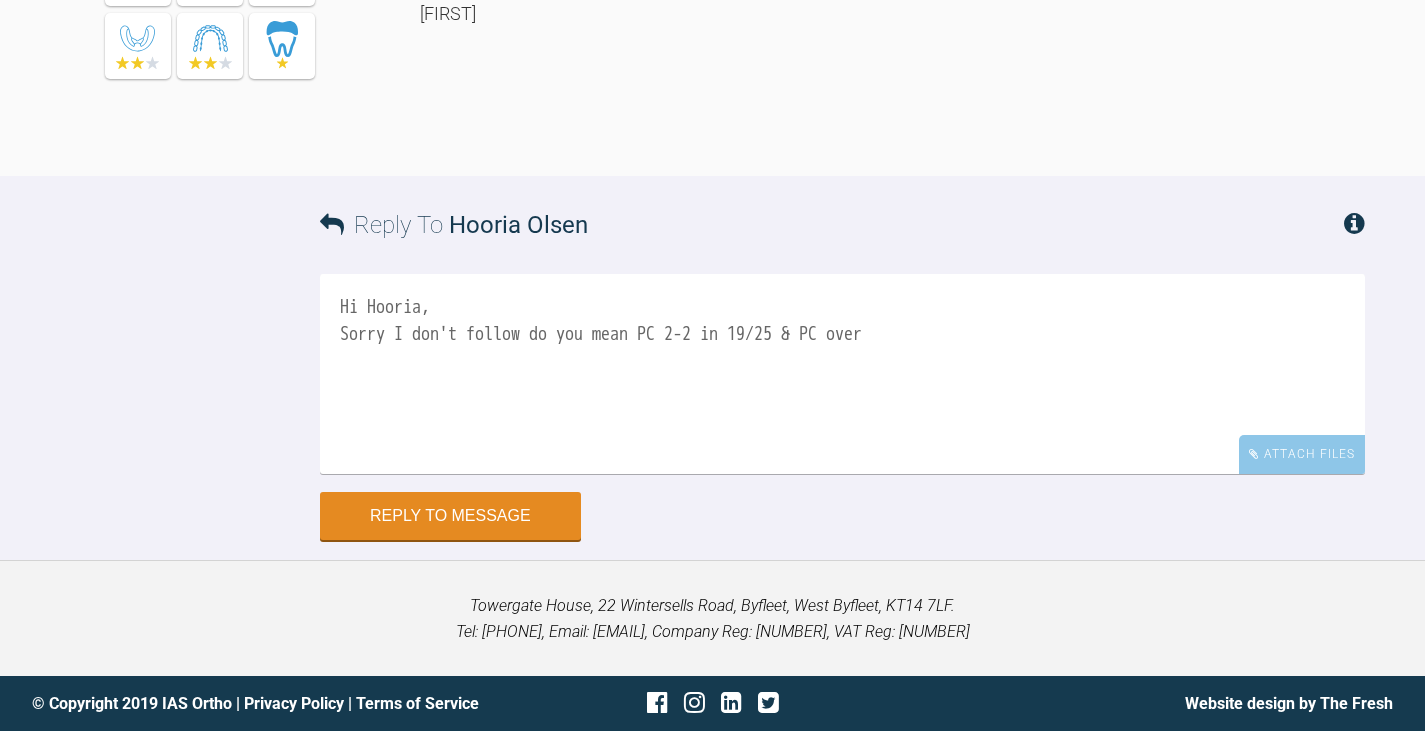 click on "Hi Hooria,
Sorry I don't follow do you mean PC 2-2 in 19/25 & PC over" at bounding box center (842, 374) 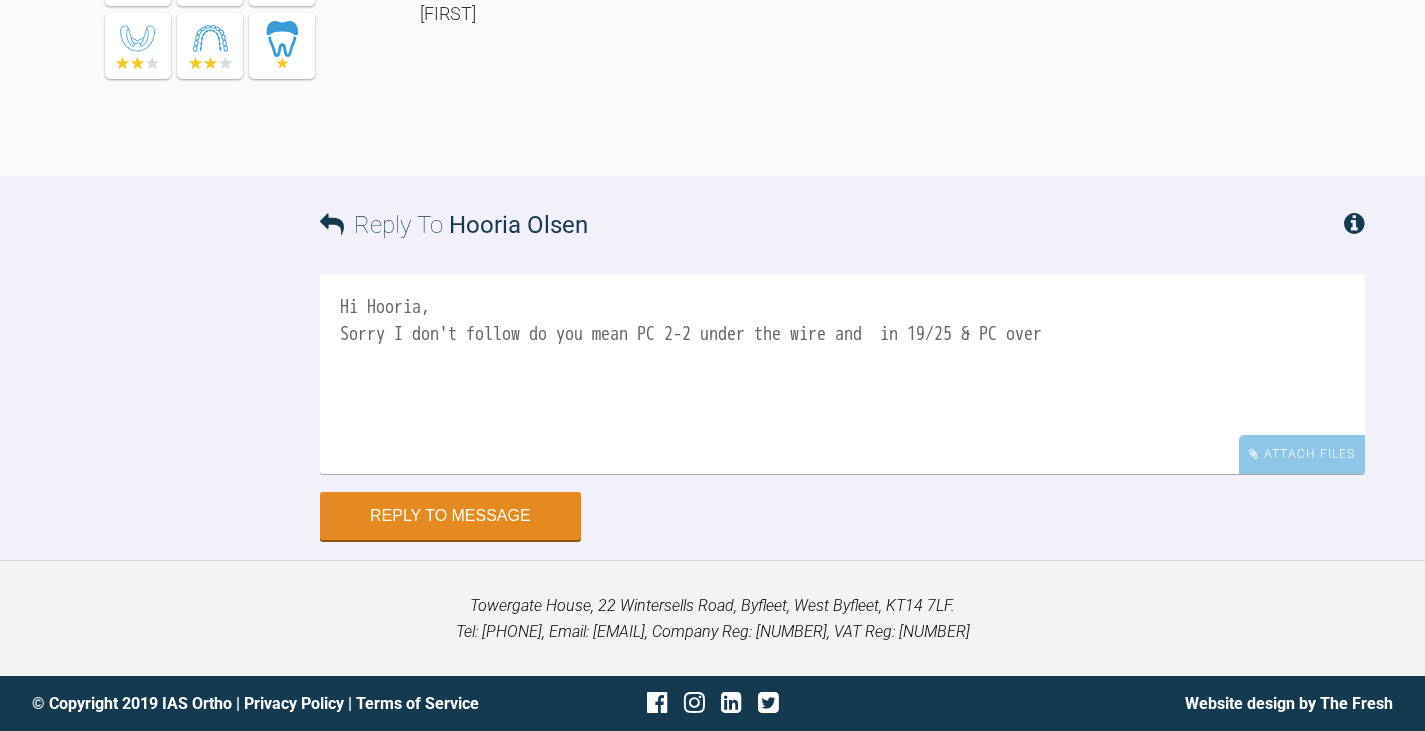 drag, startPoint x: 1039, startPoint y: 337, endPoint x: 930, endPoint y: 331, distance: 109.165016 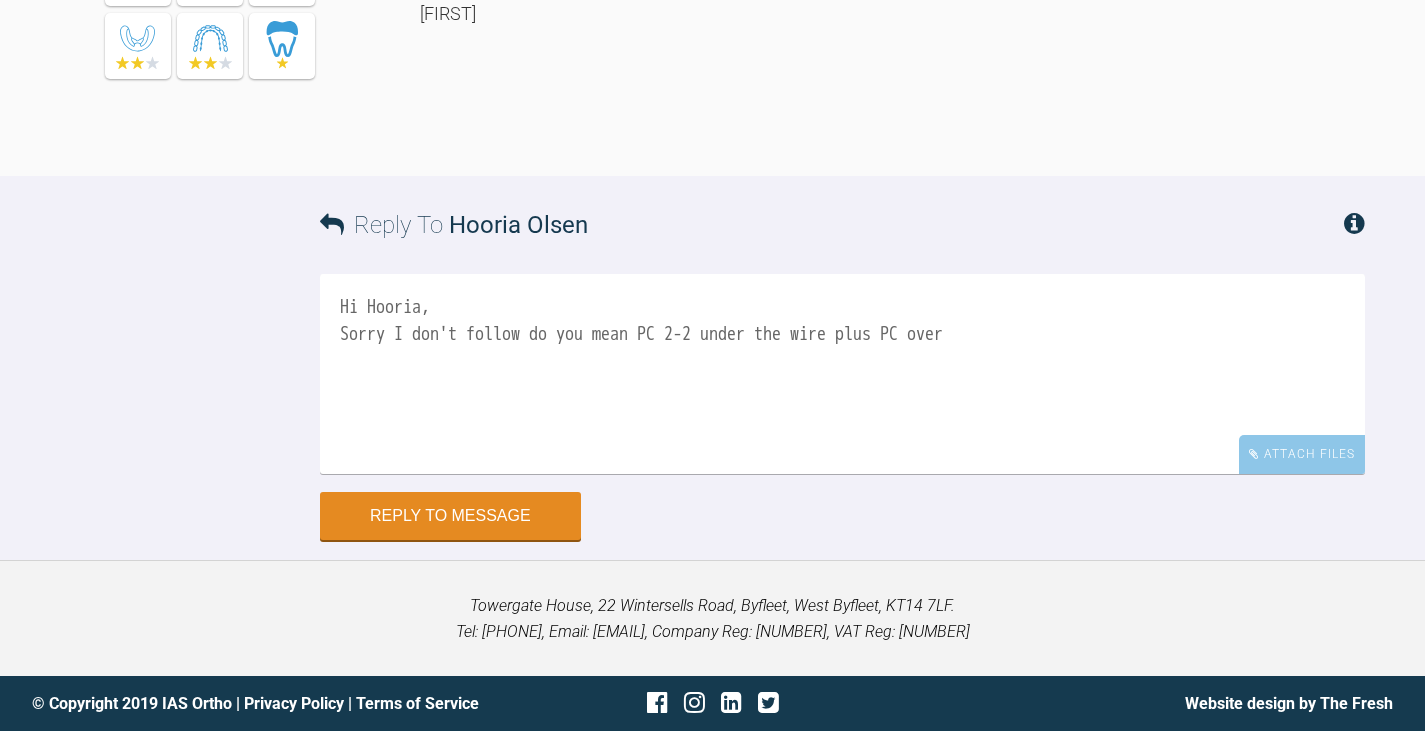 click on "Hi Hooria,
Sorry I don't follow do you mean PC 2-2 under the wire plus PC over" at bounding box center [842, 374] 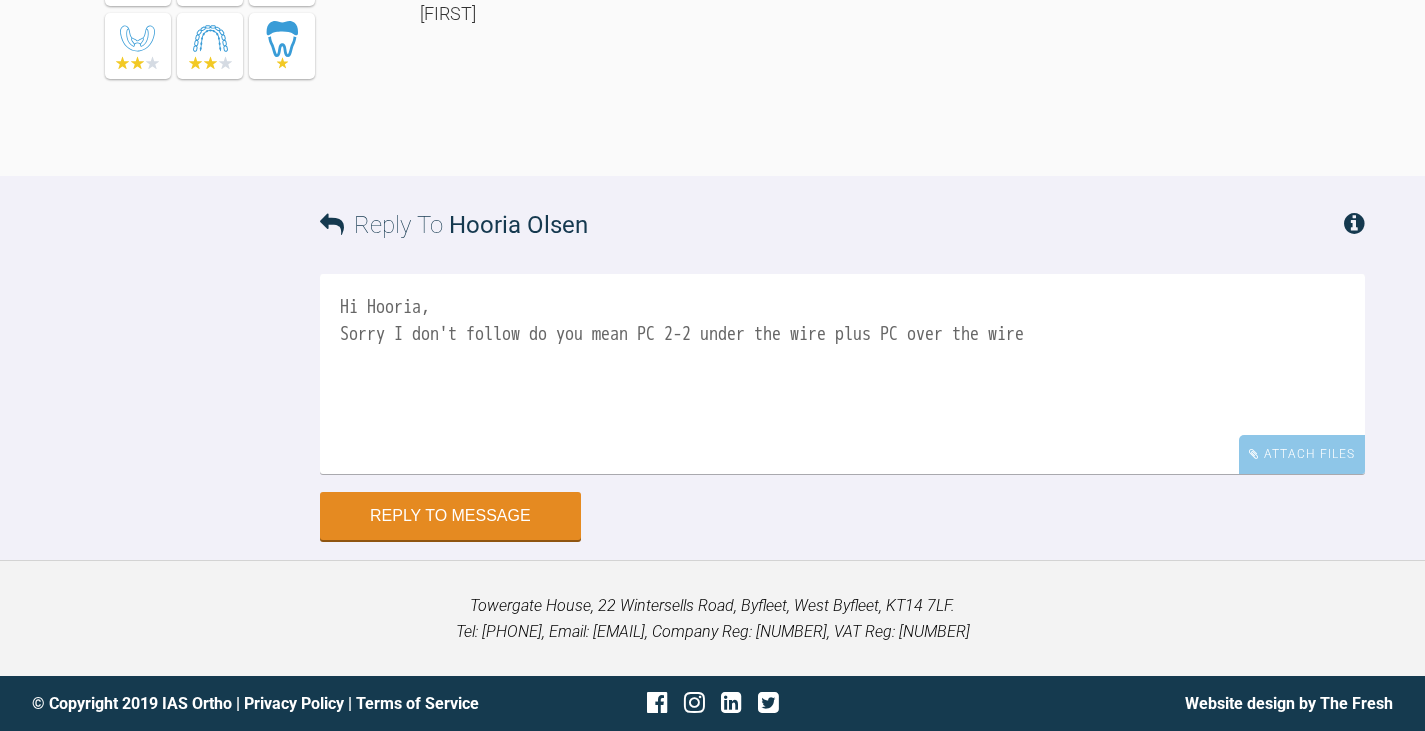 scroll, scrollTop: 22005, scrollLeft: 0, axis: vertical 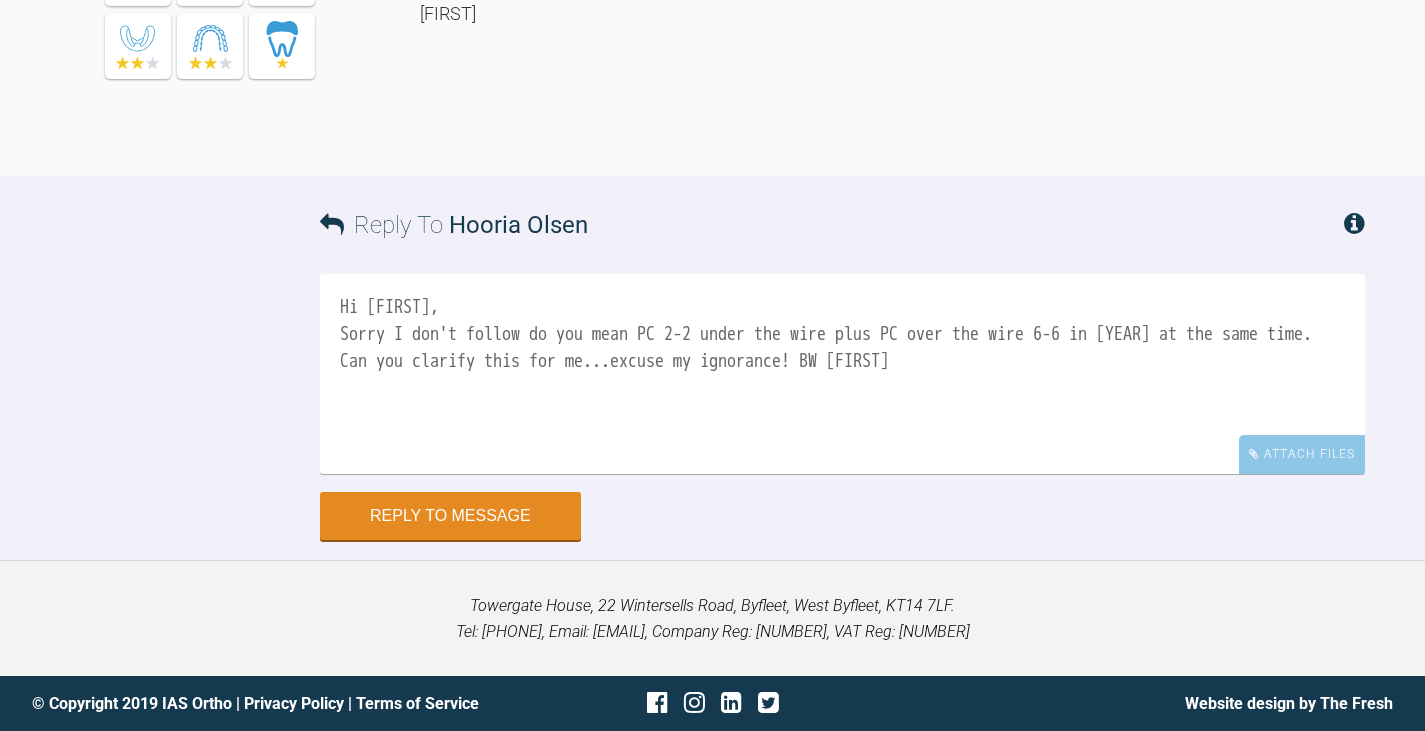 click on "Hi Hooria,
Sorry I don't follow do you mean PC 2-2 under the wire plus PC over the wire 6-6 in 1925 at the same time. Can you clarify this for me...excuse my ignorance! BW Jeff" at bounding box center [842, 374] 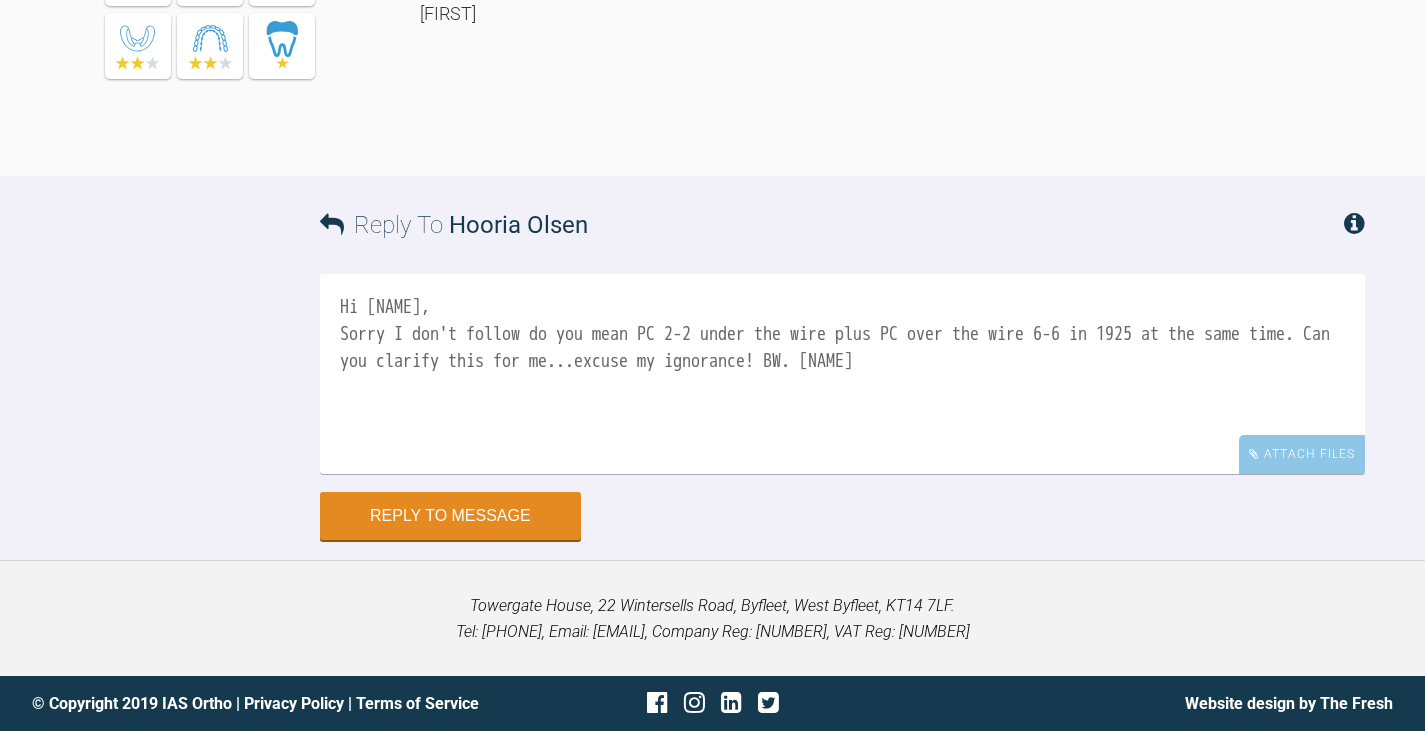 scroll, scrollTop: 22205, scrollLeft: 0, axis: vertical 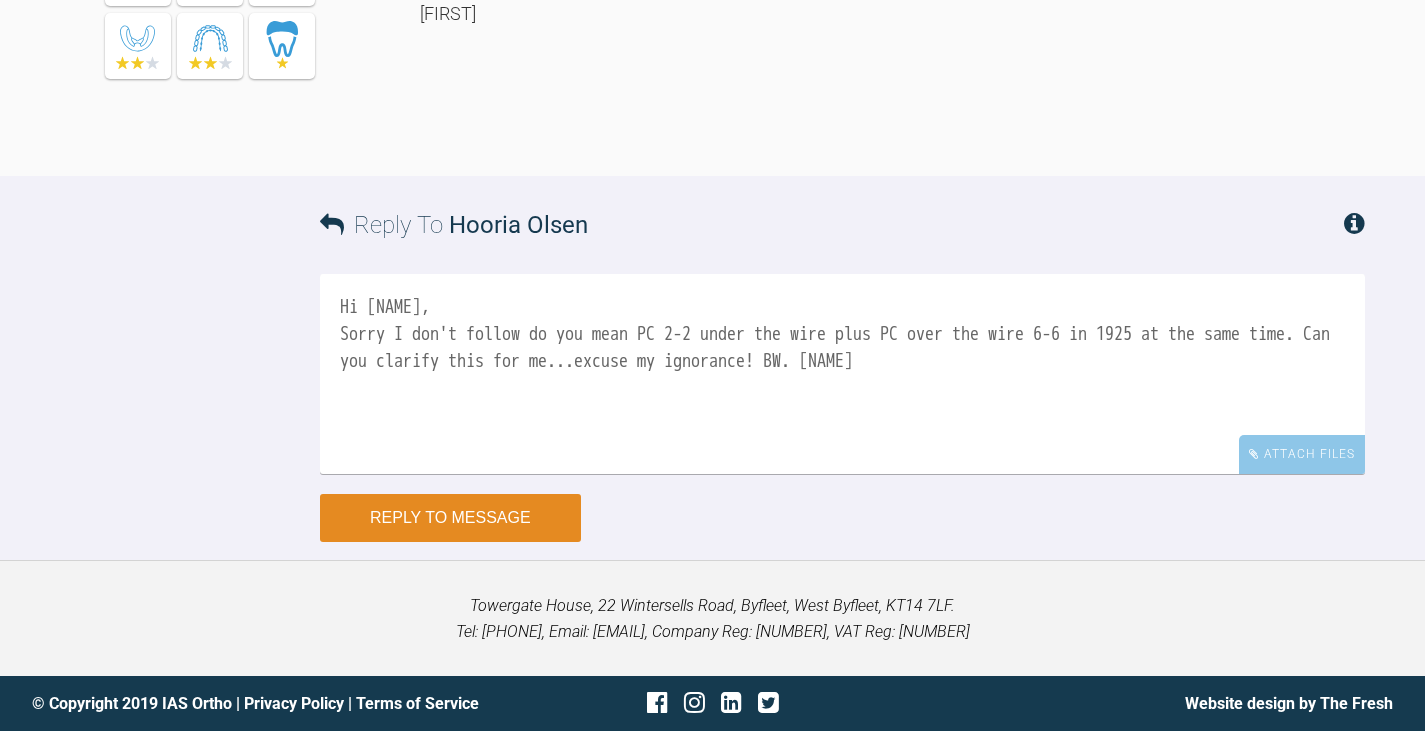 type on "Hi Hooria,
Sorry I don't follow do you mean PC 2-2 under the wire plus PC over the wire 6-6 in 1925 at the same time. Can you clarify this for me...excuse my ignorance! BW. Jeff" 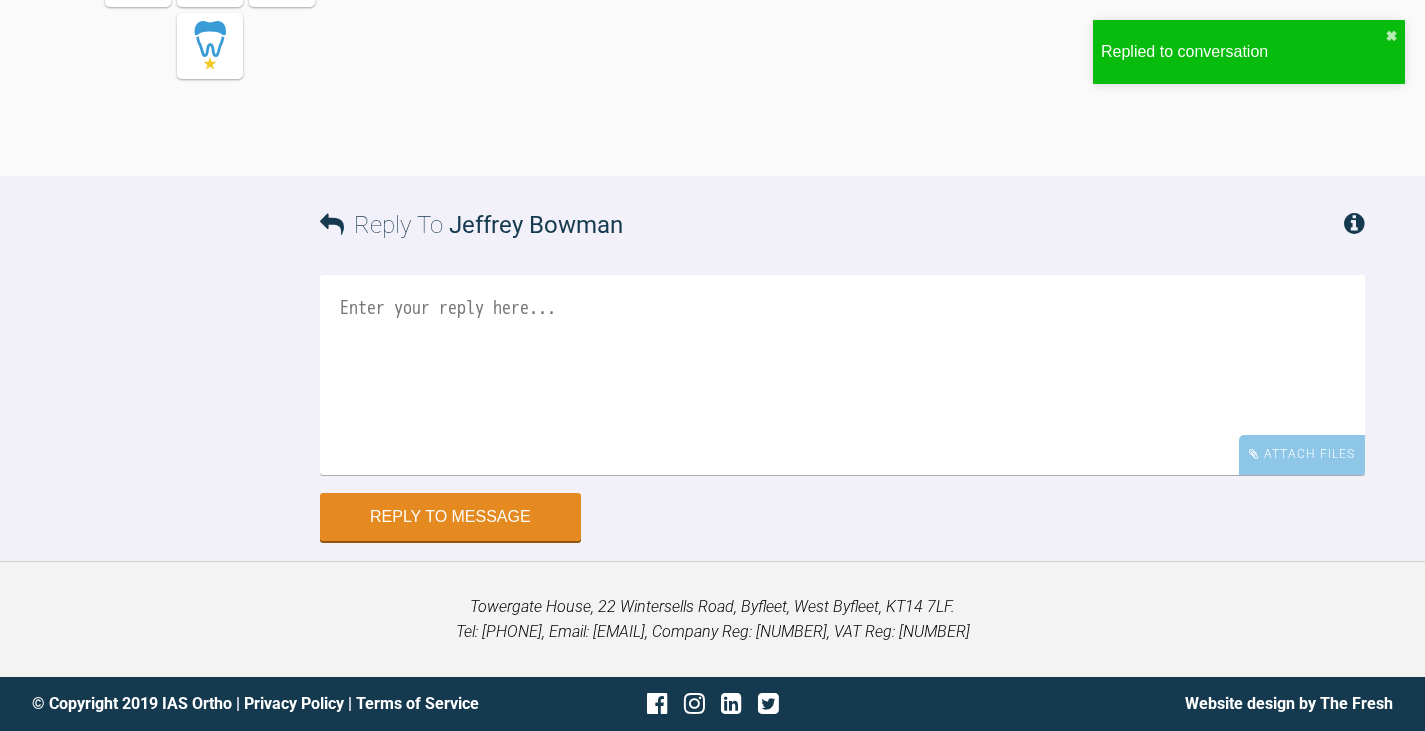 scroll, scrollTop: 21792, scrollLeft: 0, axis: vertical 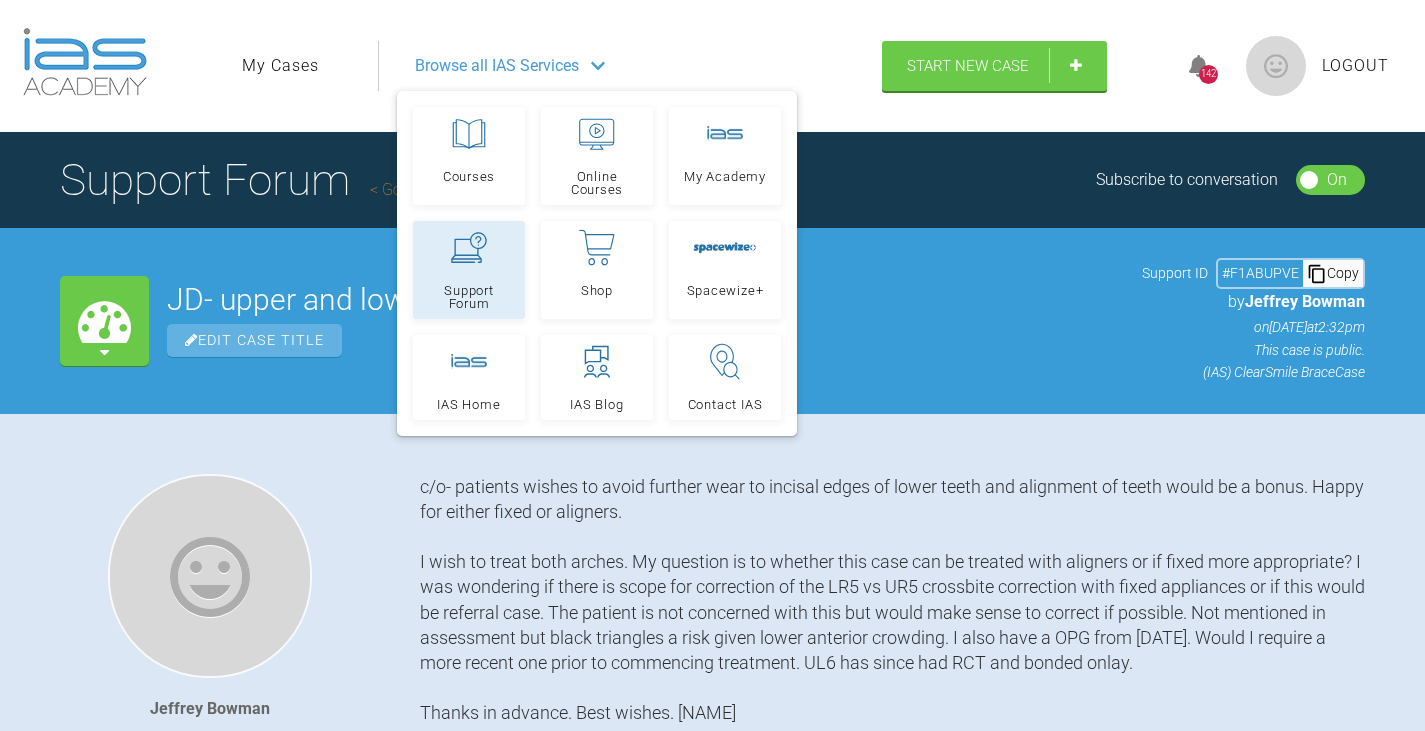 click on "Support Forum" at bounding box center [469, 270] 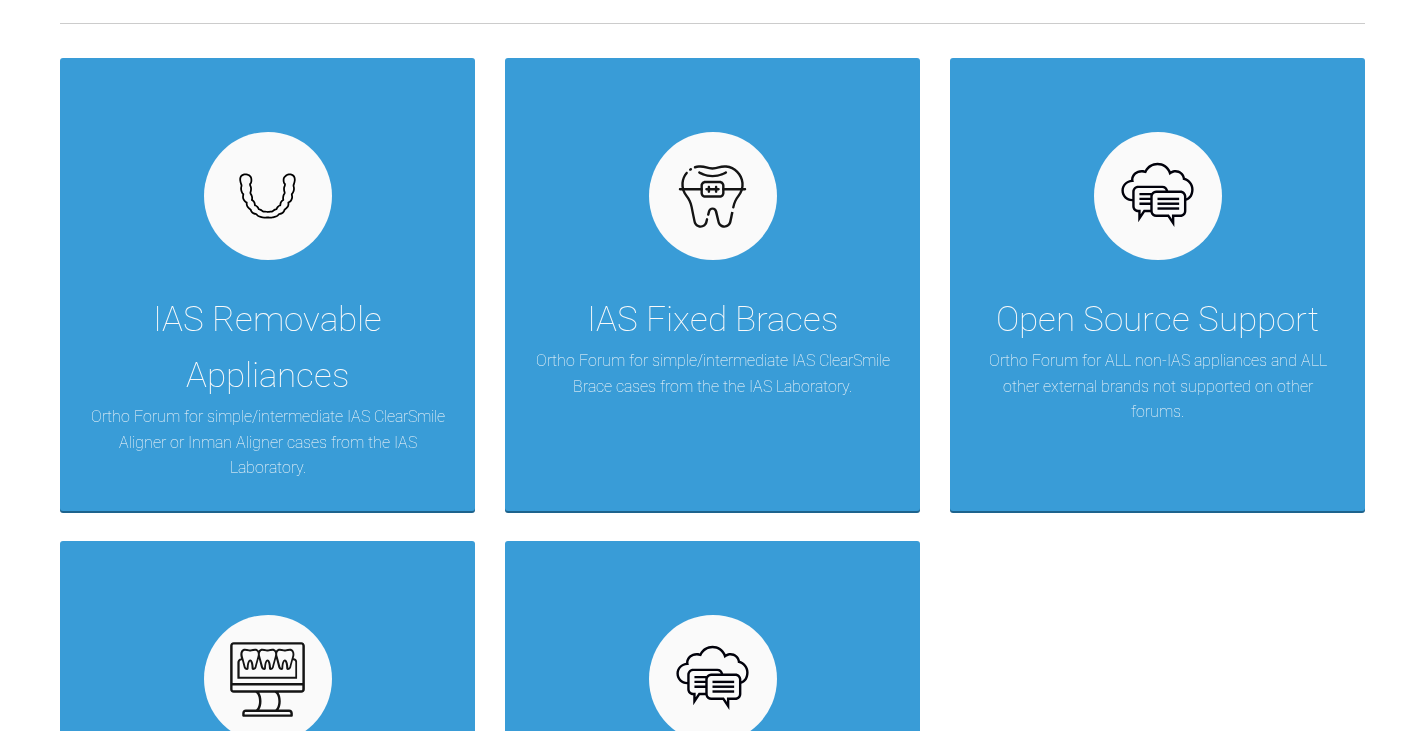scroll, scrollTop: 400, scrollLeft: 0, axis: vertical 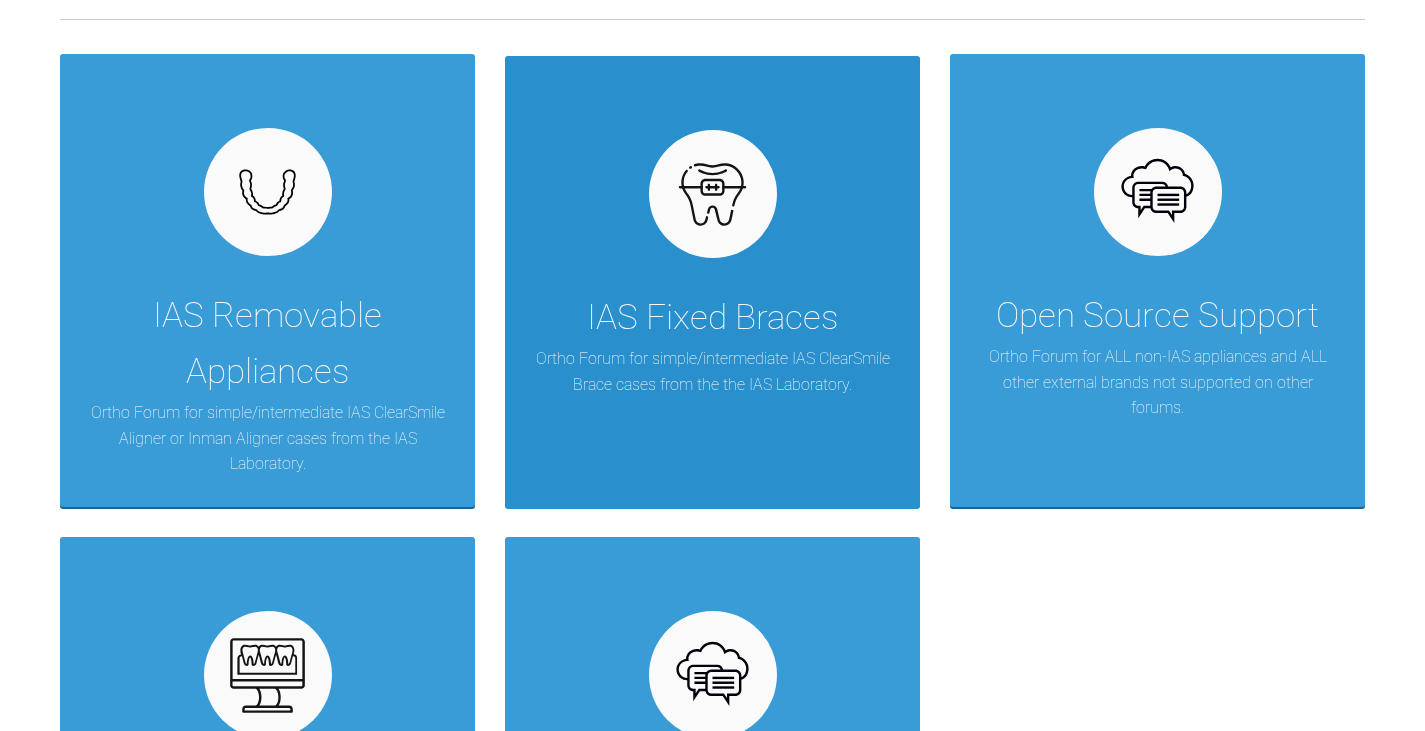 click on "IAS Fixed Braces Ortho Forum for simple/intermediate IAS ClearSmile Brace cases from the the IAS Laboratory." at bounding box center (712, 282) 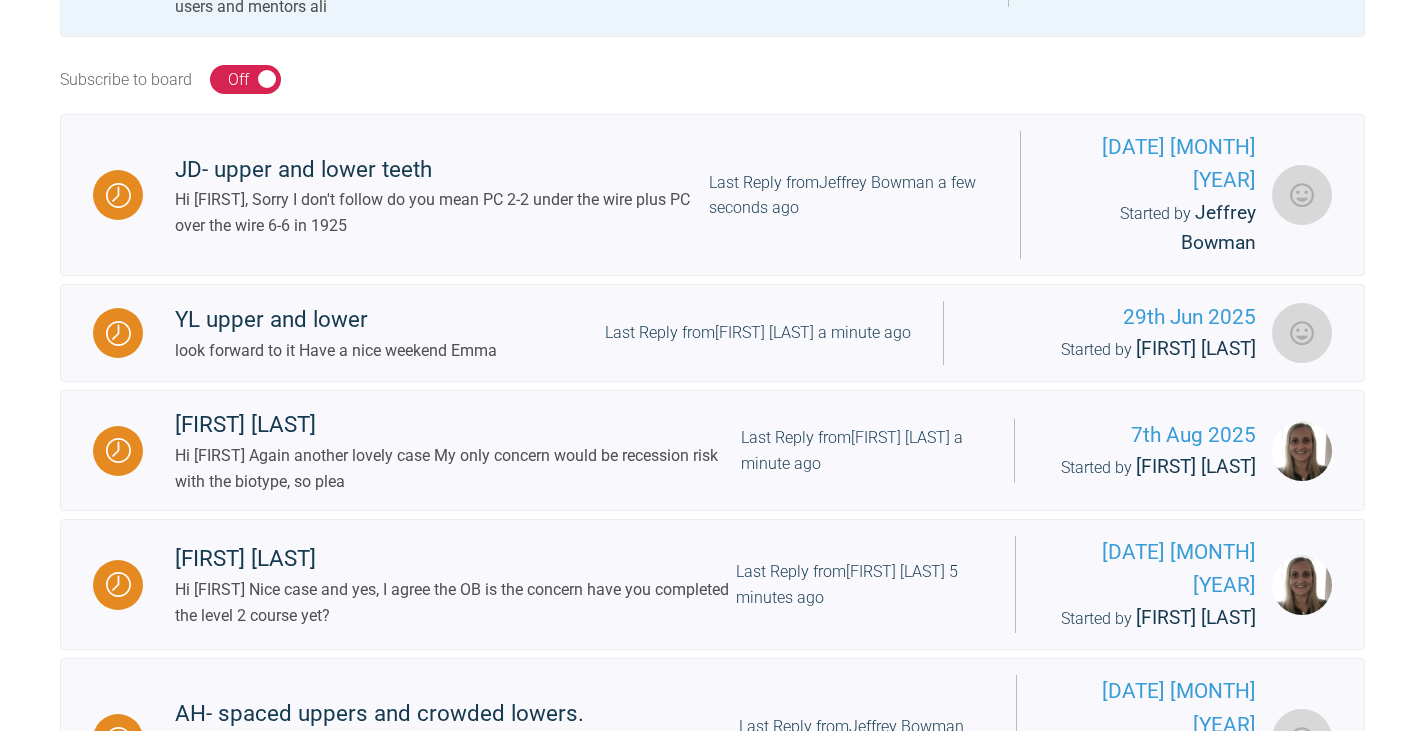scroll, scrollTop: 600, scrollLeft: 0, axis: vertical 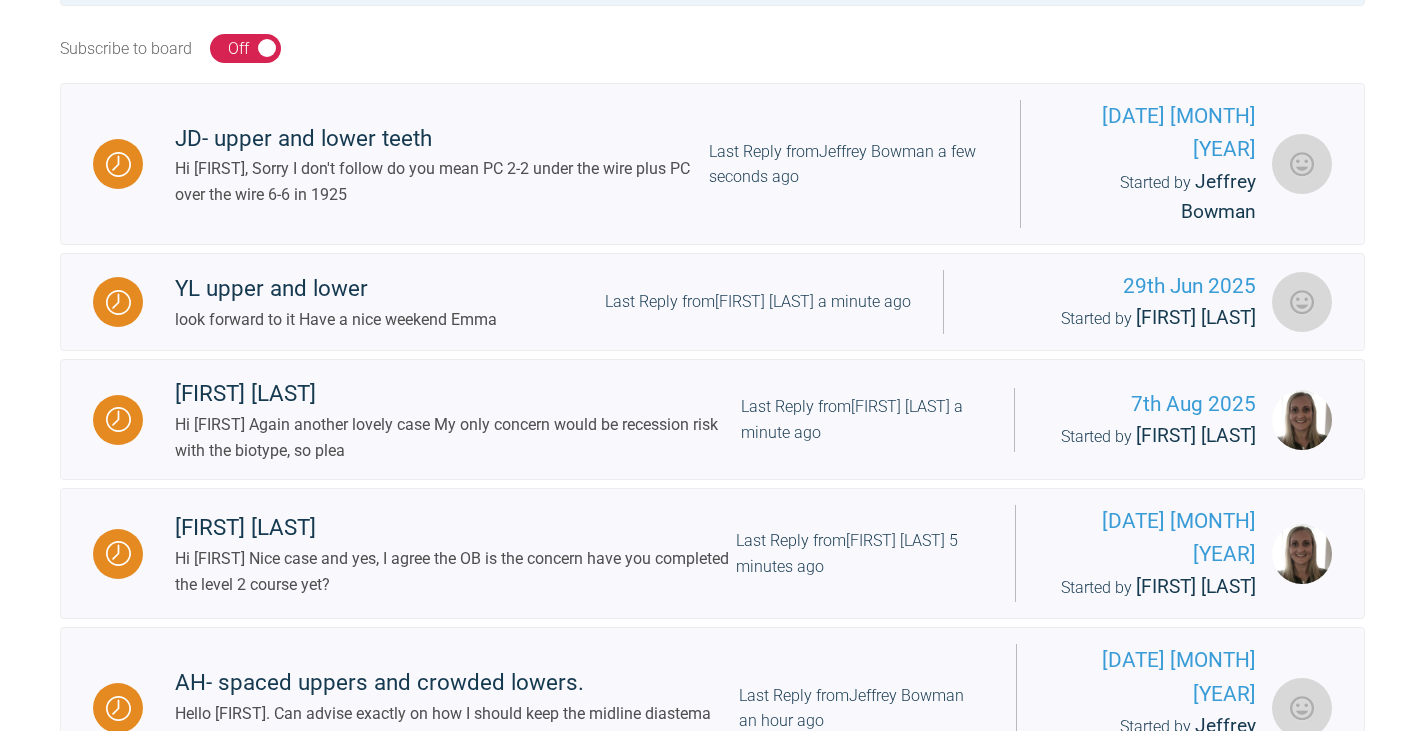 click on "On Off" at bounding box center (245, 49) 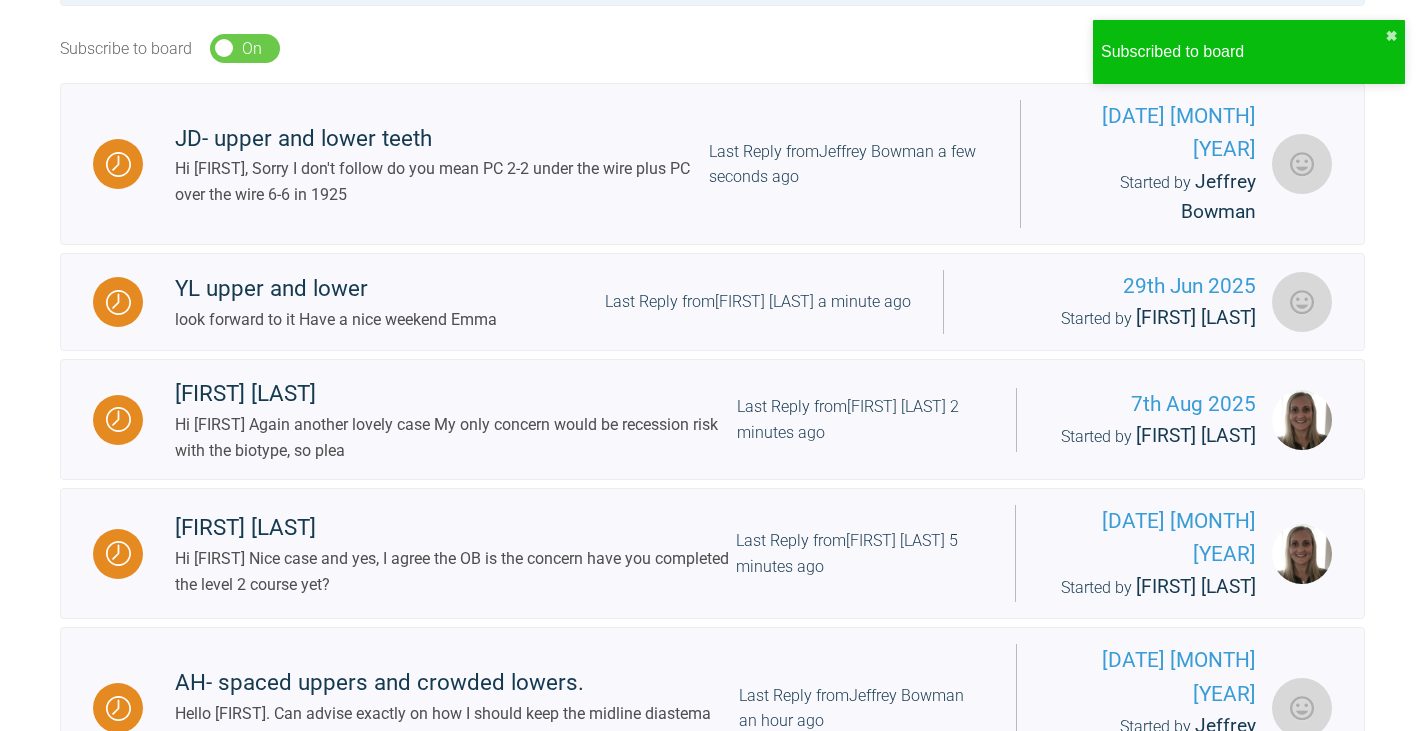 click on "On Off" at bounding box center [245, 49] 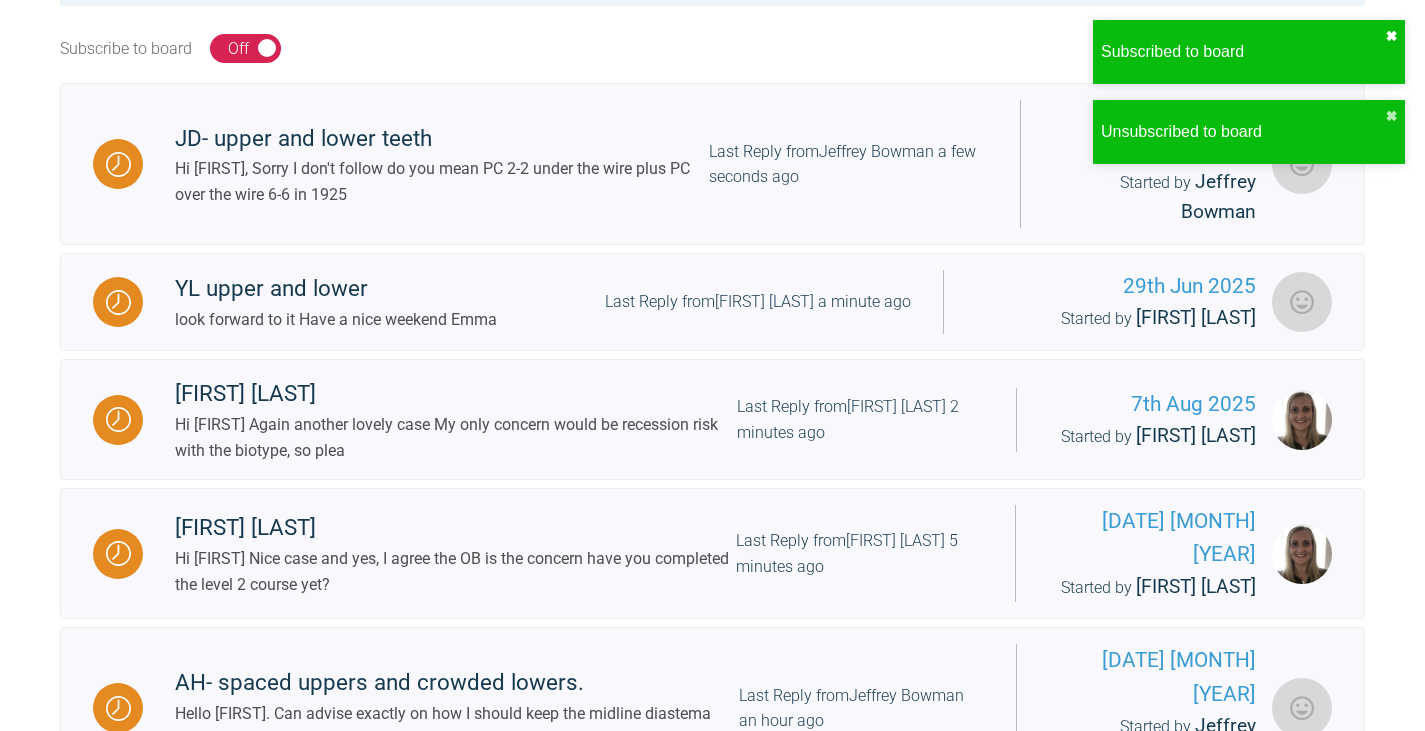 click on "✖" at bounding box center [1391, 36] 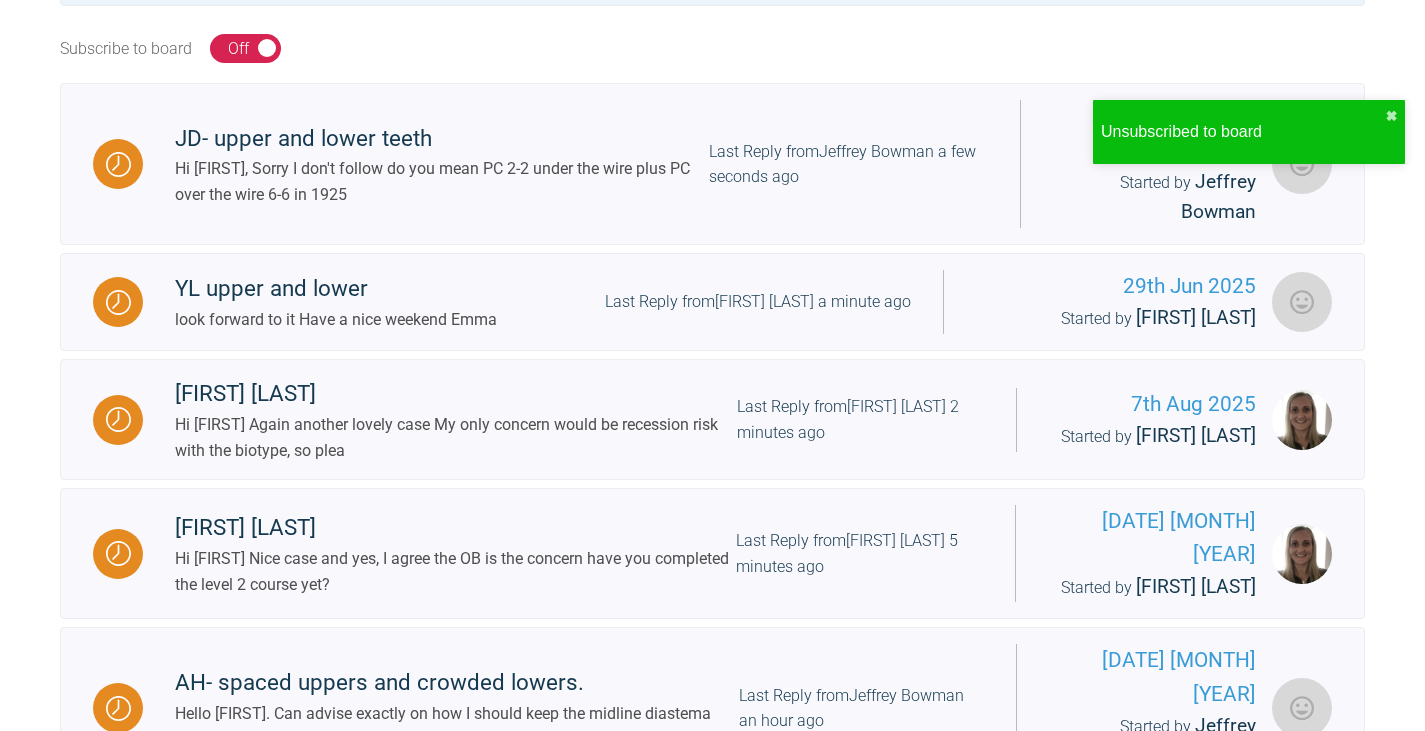 click on "Unsubscribed to board ✖" at bounding box center [1249, 132] 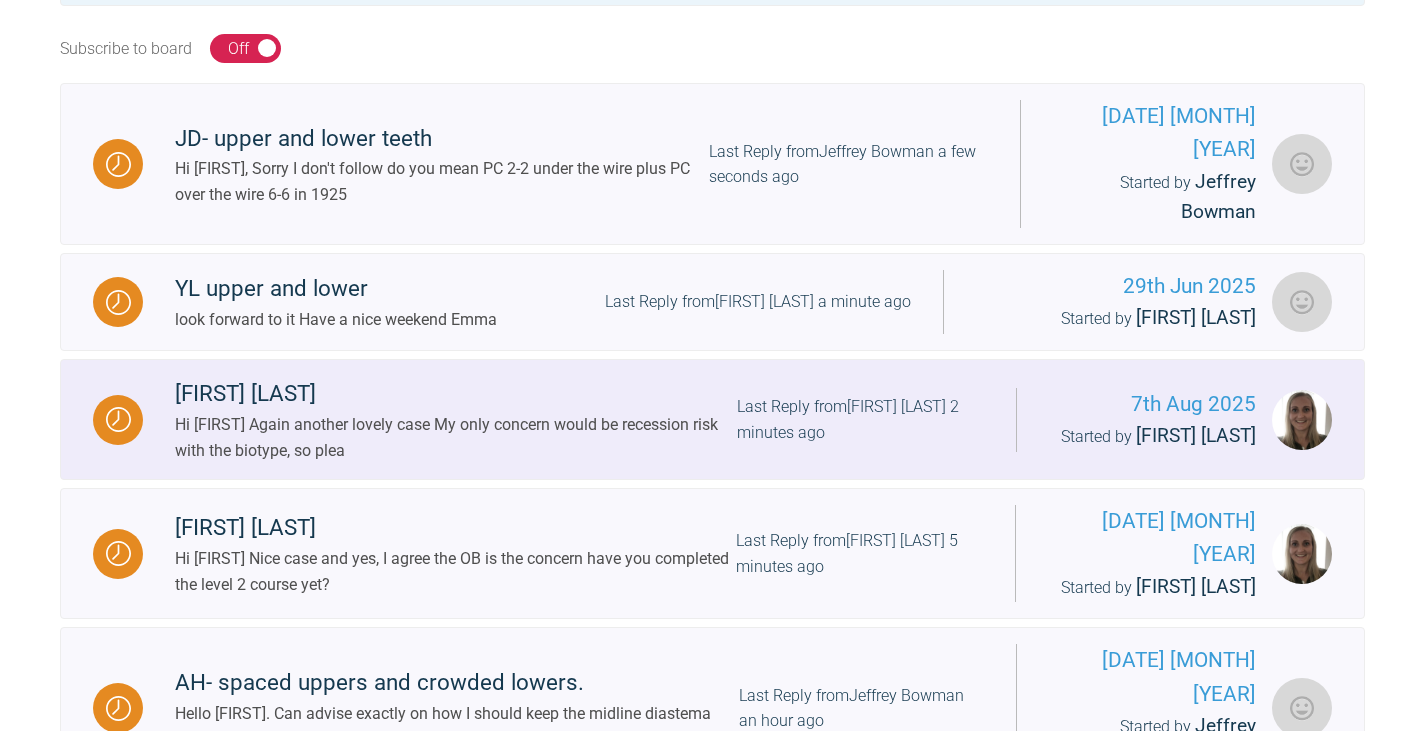 click on "Hi [FIRST]
Again another lovely case
My only concern would be recession risk with the biotype, so plea" at bounding box center (456, 437) 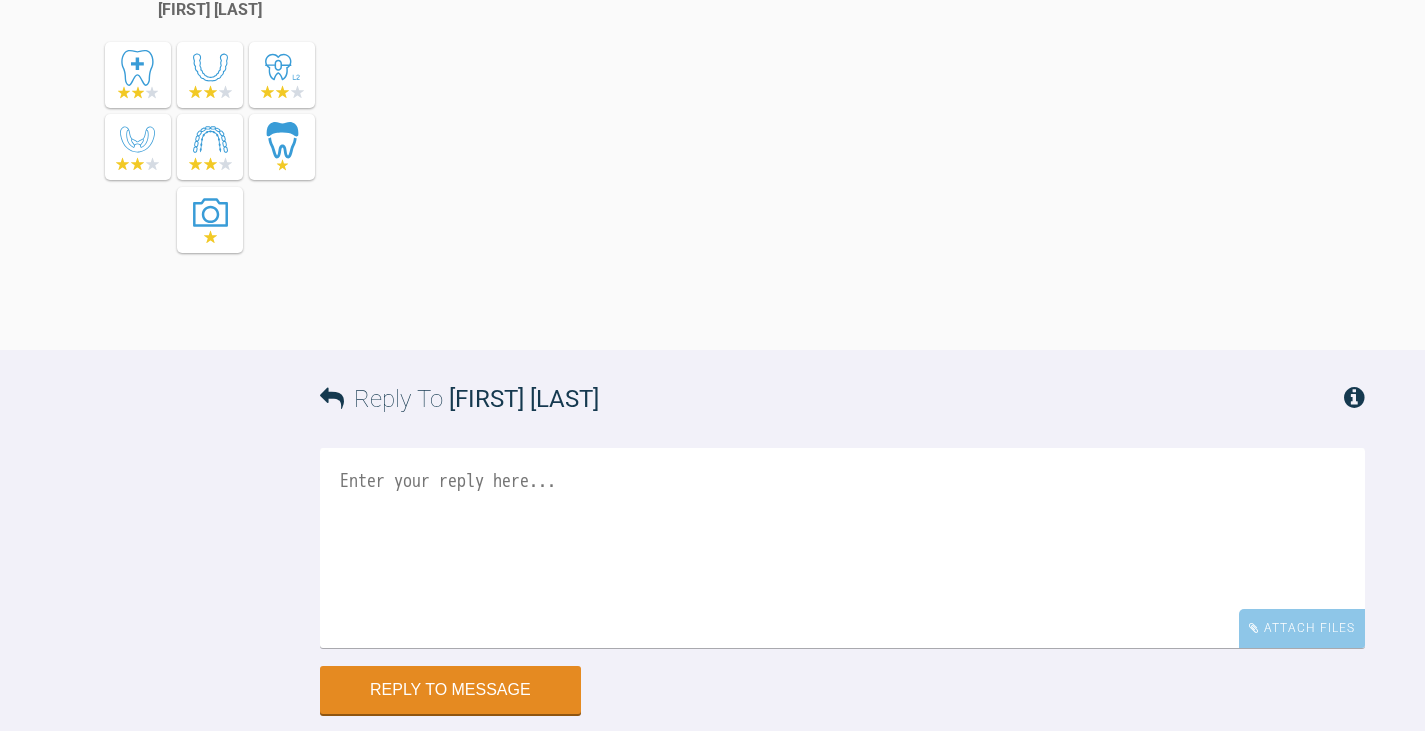 scroll, scrollTop: 1800, scrollLeft: 0, axis: vertical 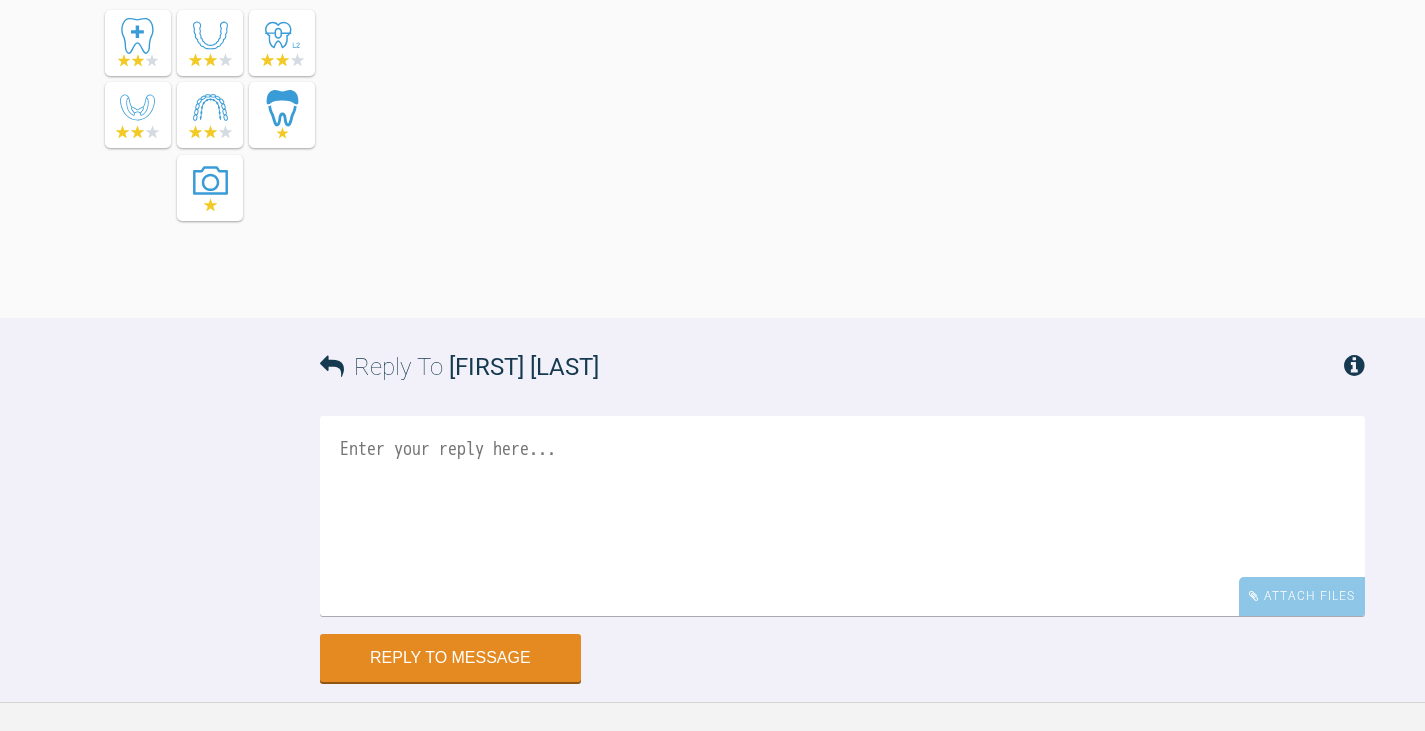 click at bounding box center [1102, -797] 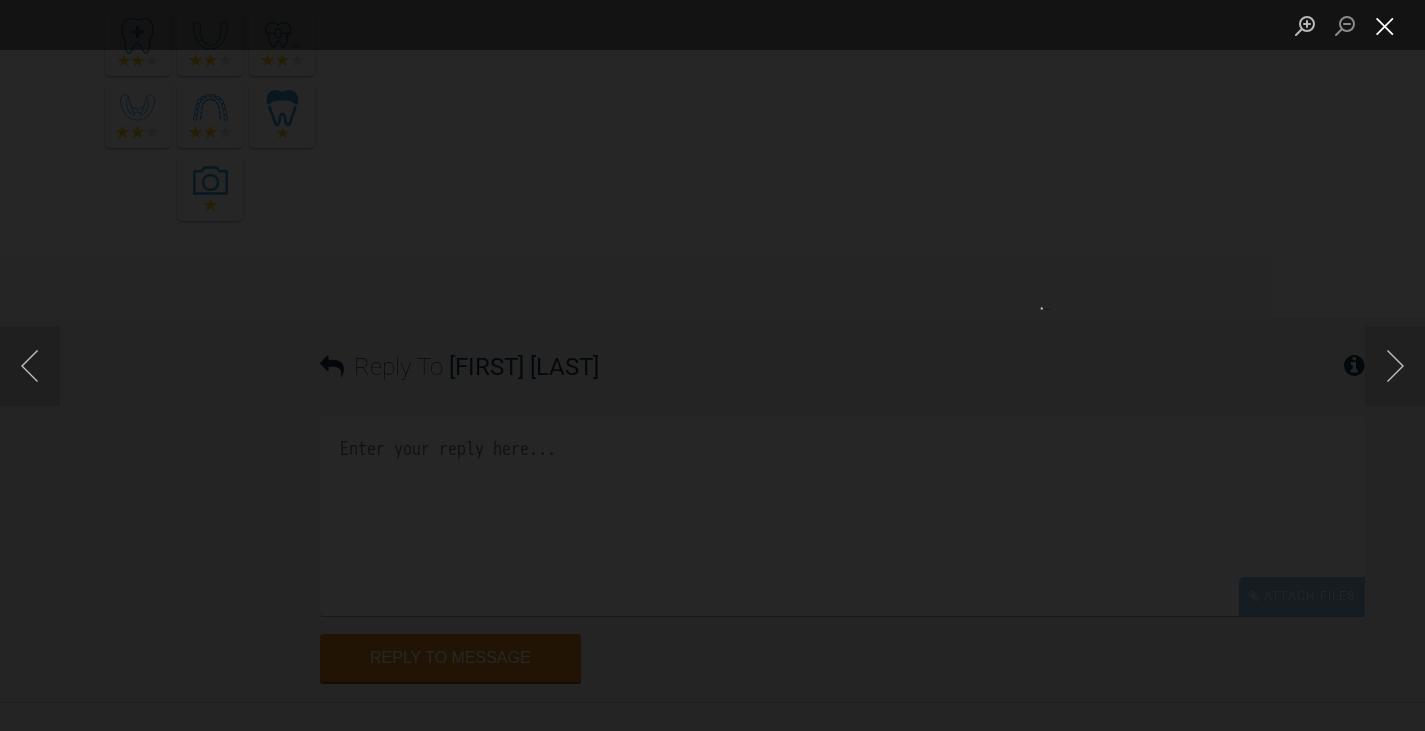 click at bounding box center (1385, 25) 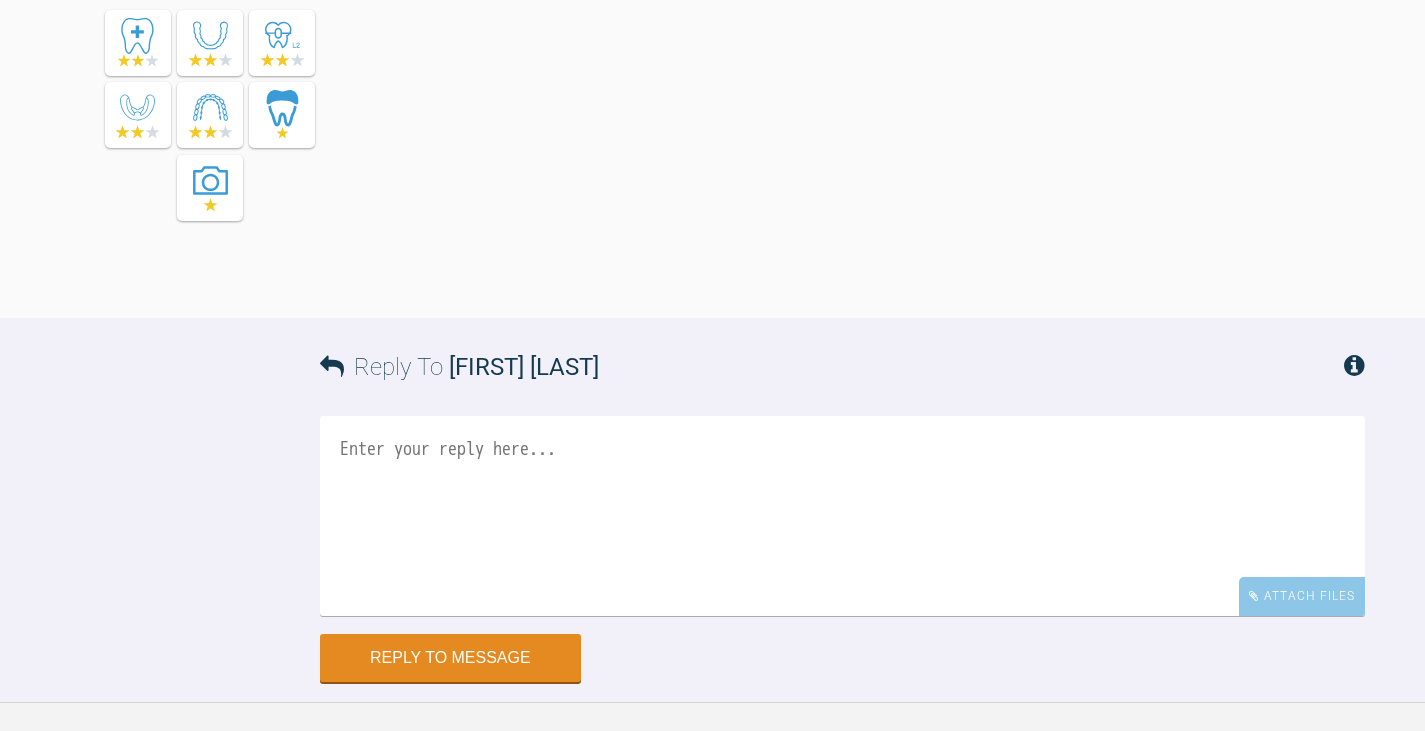 click at bounding box center [1140, -877] 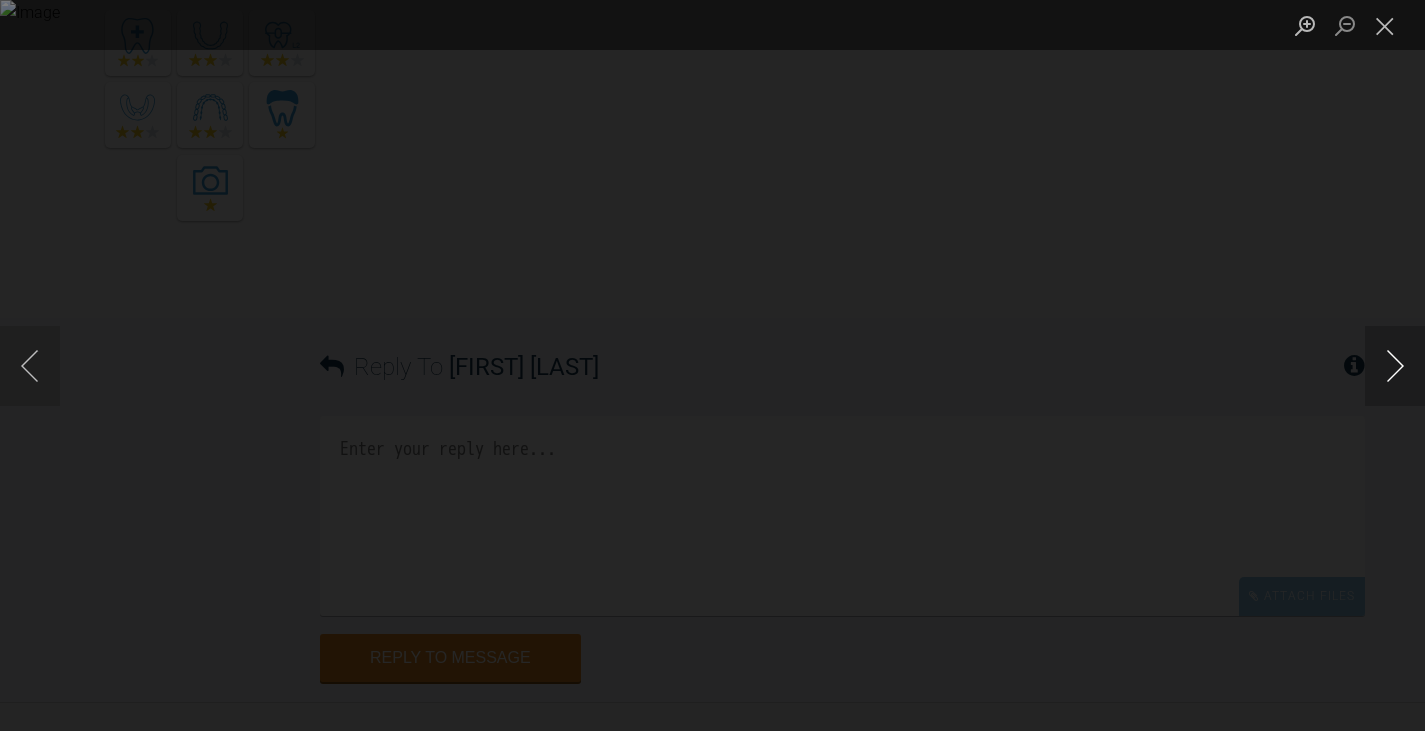 click at bounding box center [1395, 366] 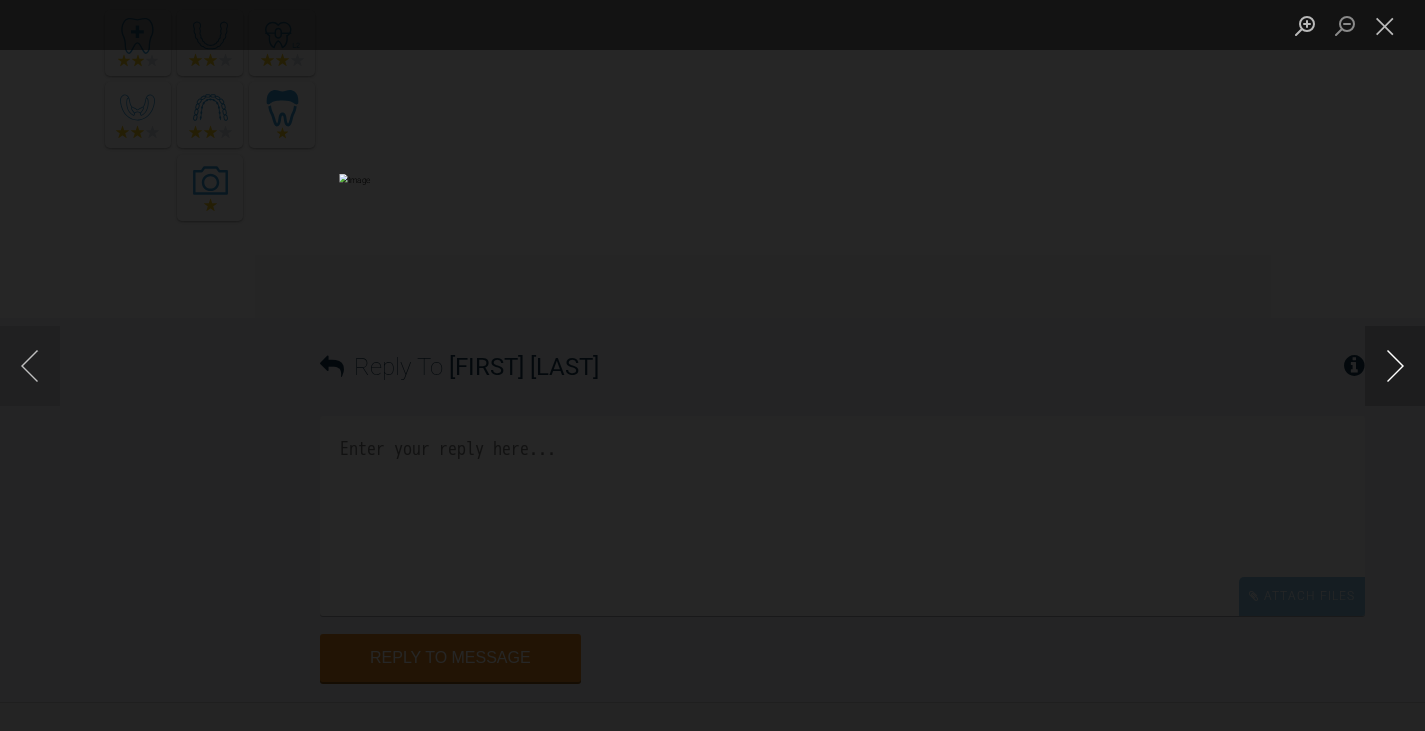 click at bounding box center [1395, 366] 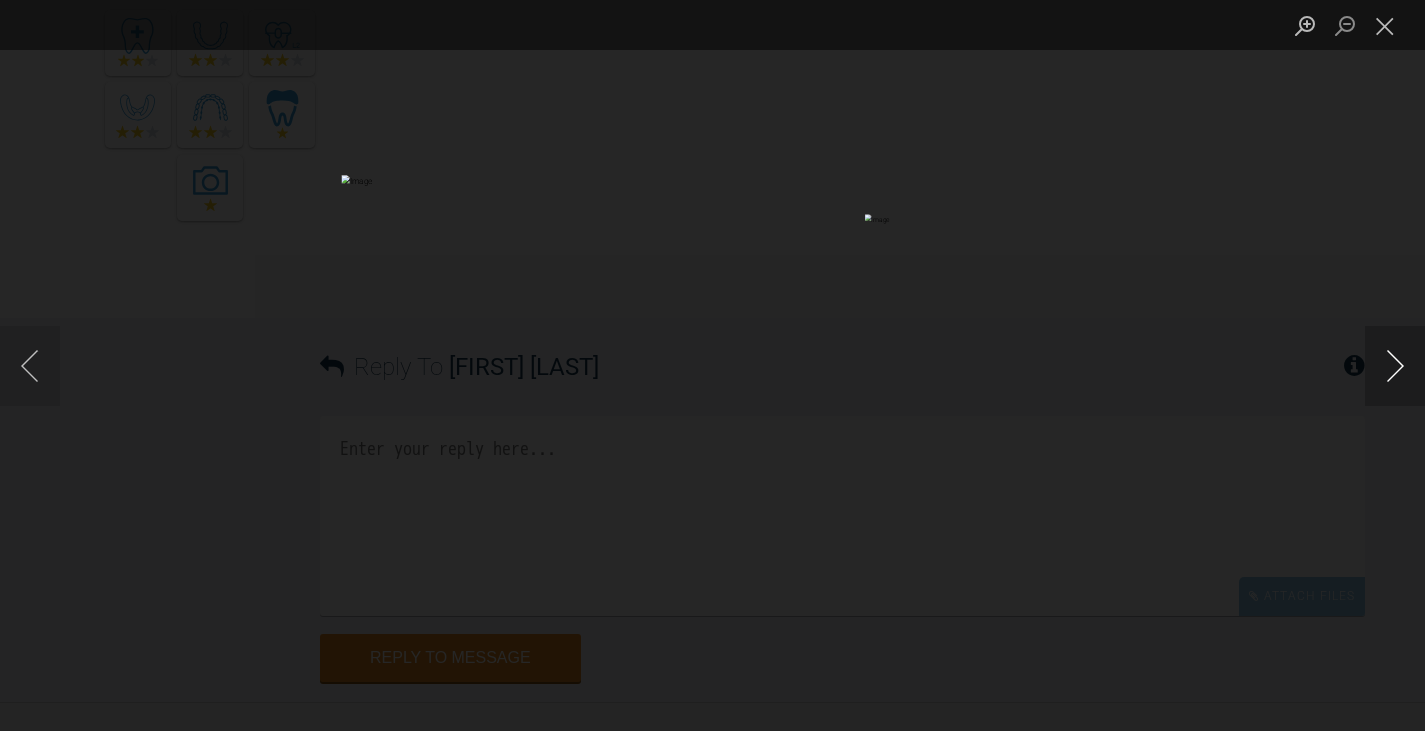 click at bounding box center [1395, 366] 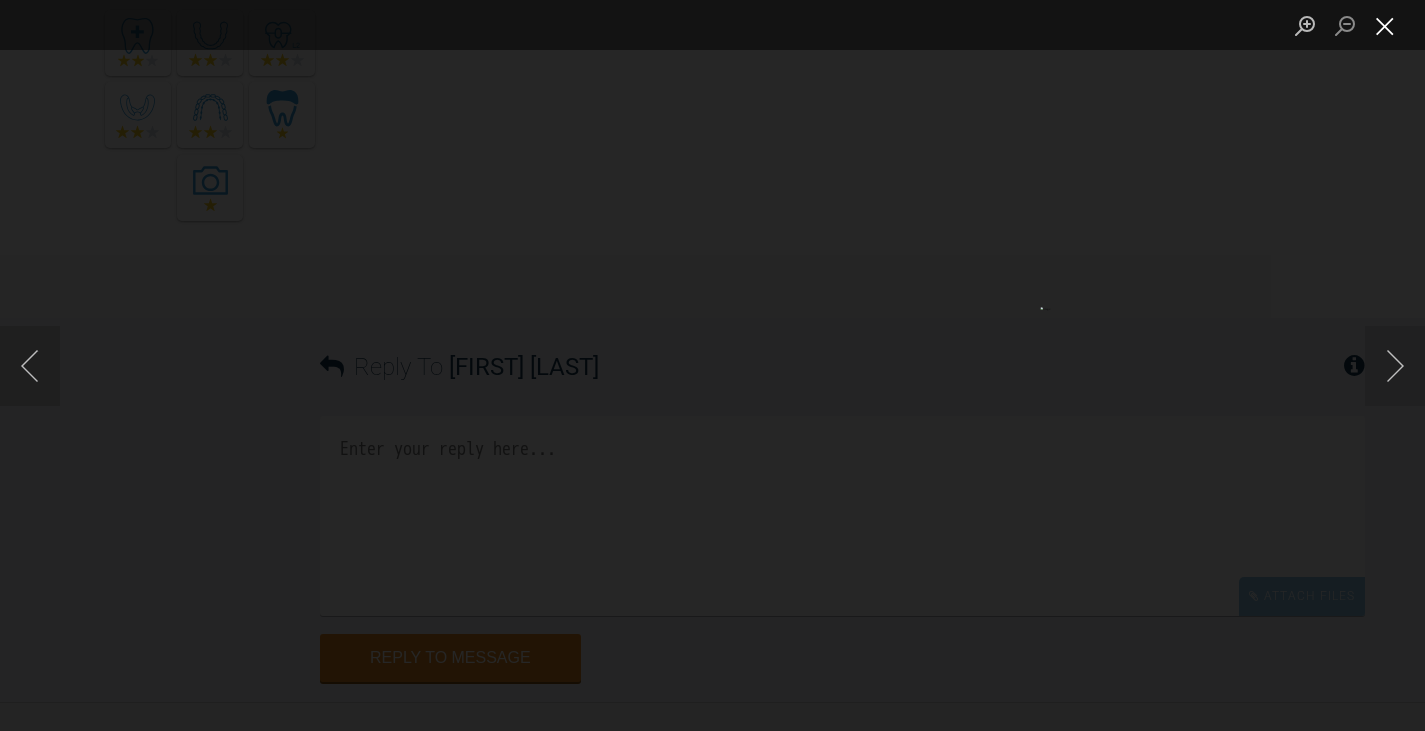 click at bounding box center [1385, 25] 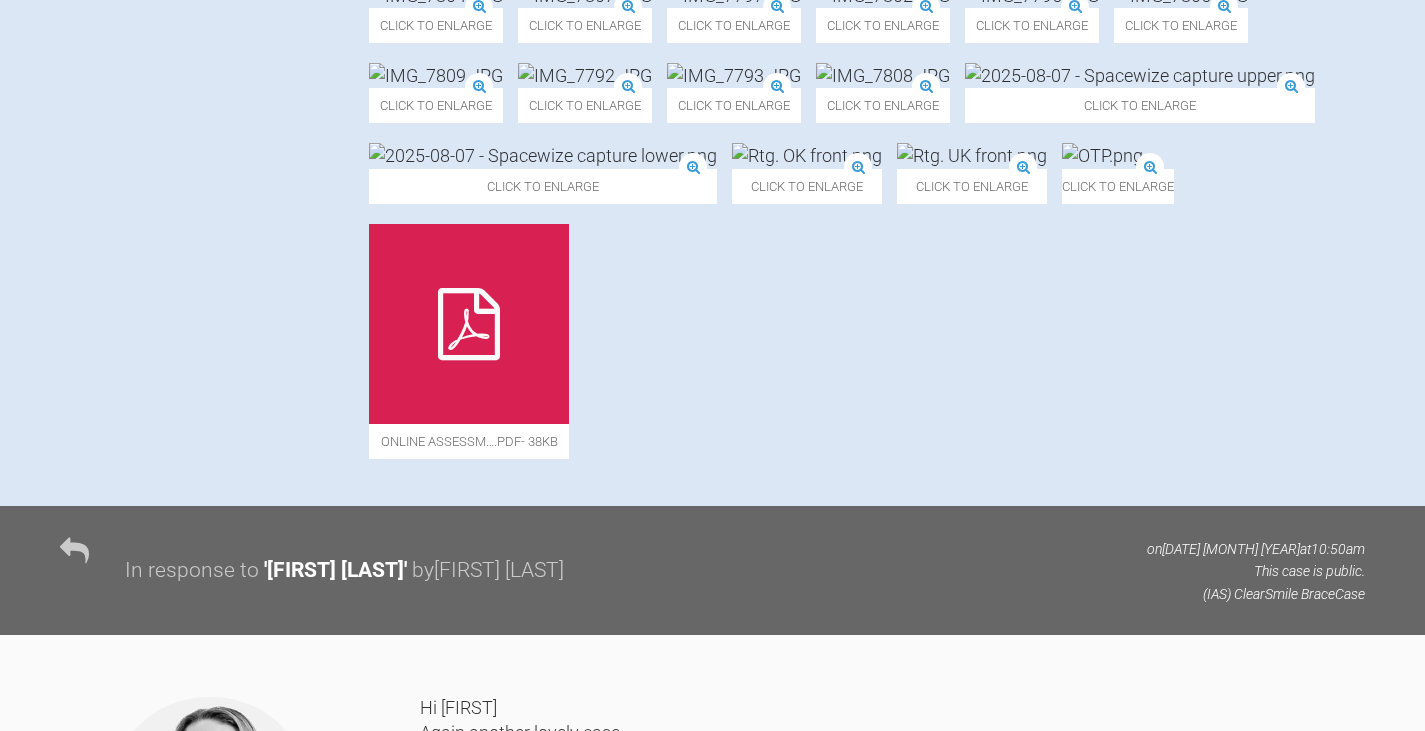 scroll, scrollTop: 700, scrollLeft: 0, axis: vertical 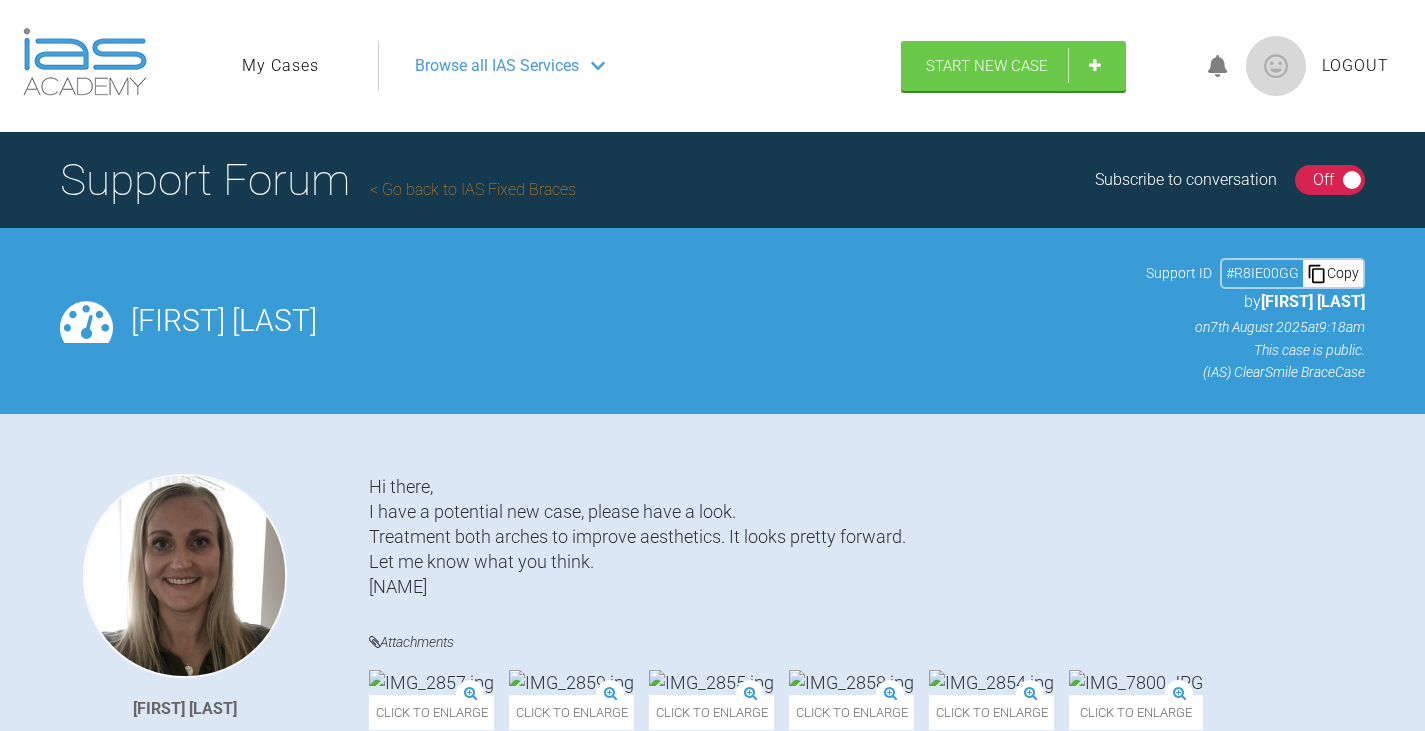 click on "Browse all IAS Services" at bounding box center (497, 66) 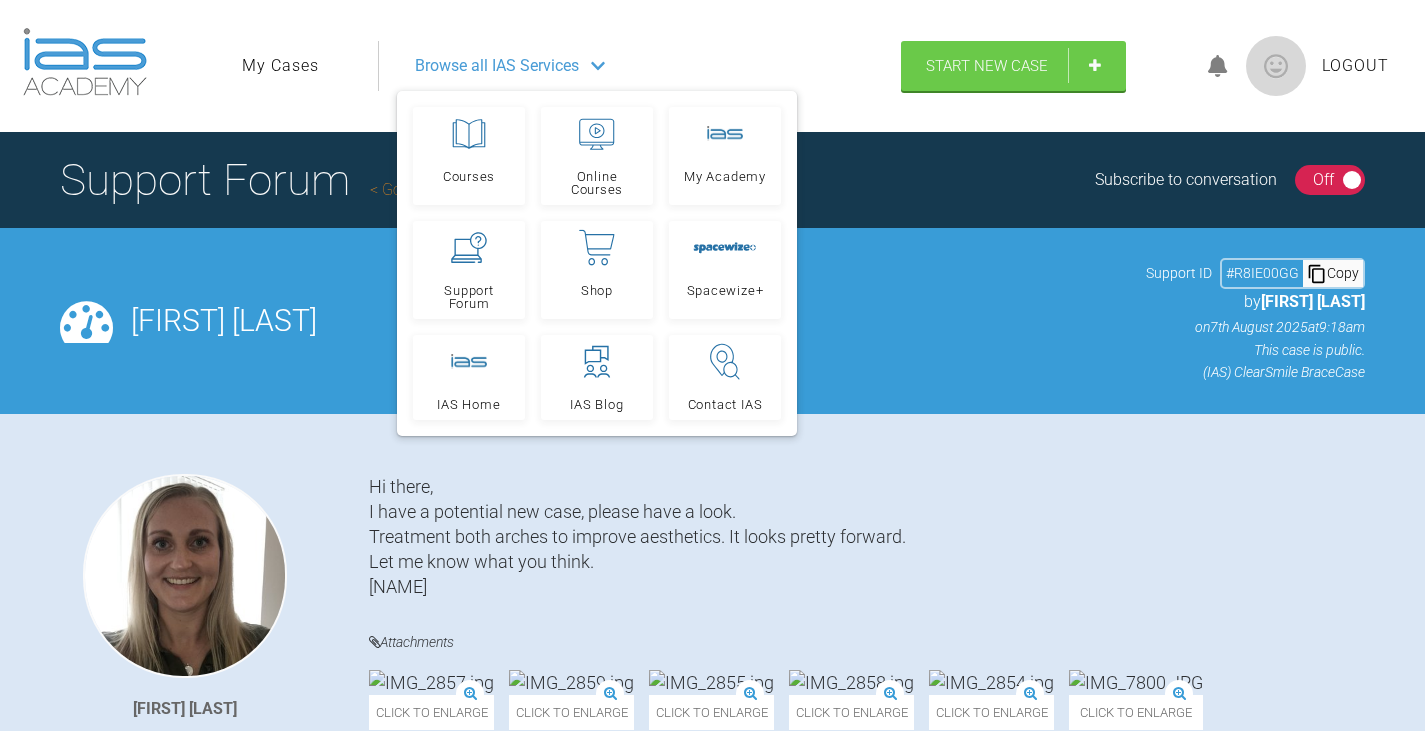 click on "Browse all IAS Services" at bounding box center [497, 66] 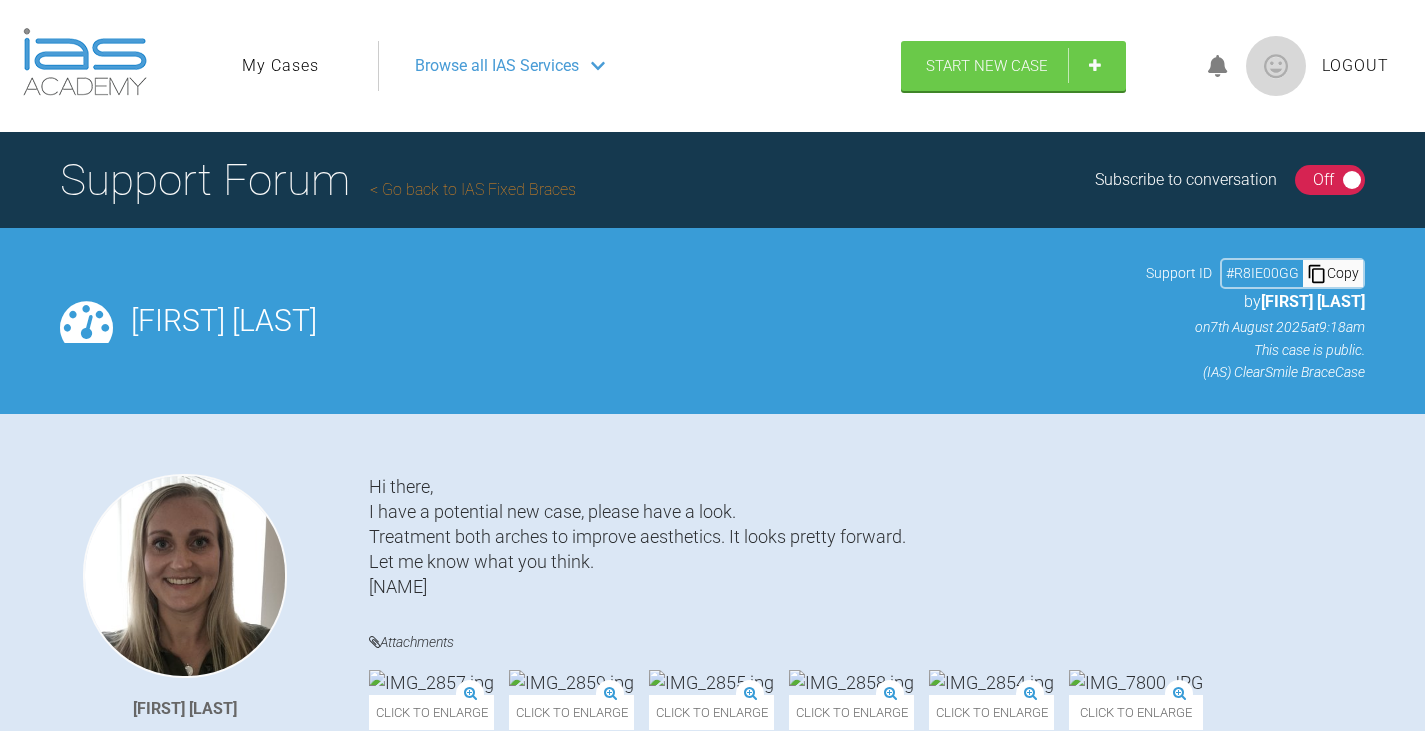click on "My Cases" at bounding box center [280, 66] 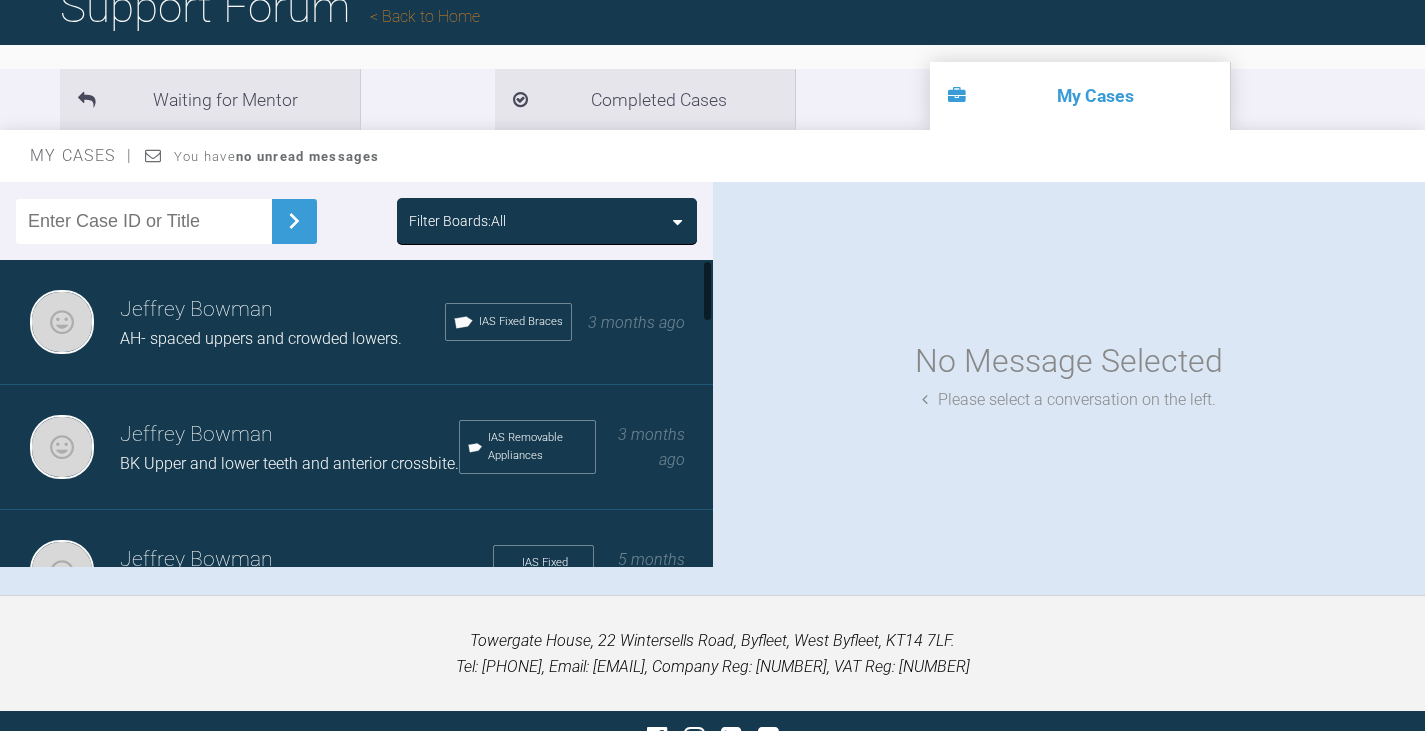 scroll, scrollTop: 208, scrollLeft: 0, axis: vertical 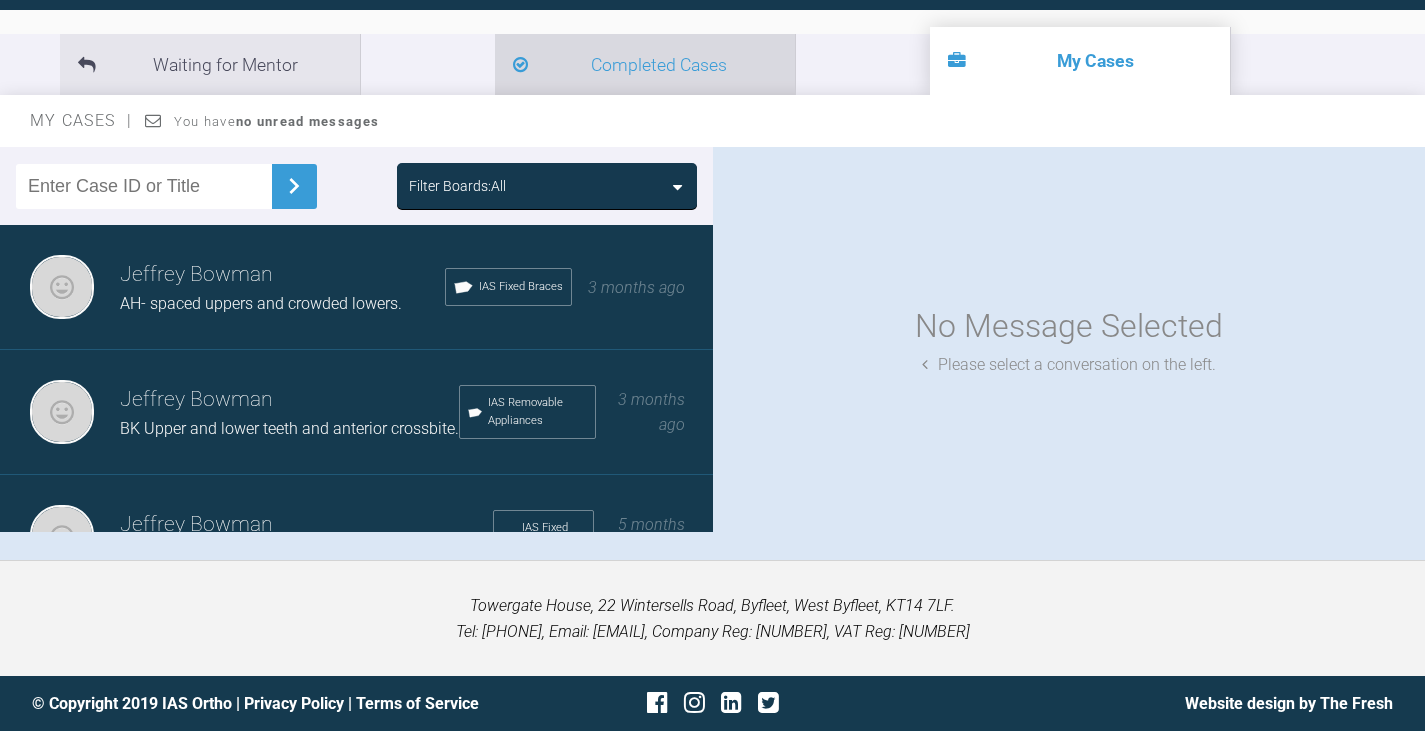 click on "Completed Cases" at bounding box center (645, 64) 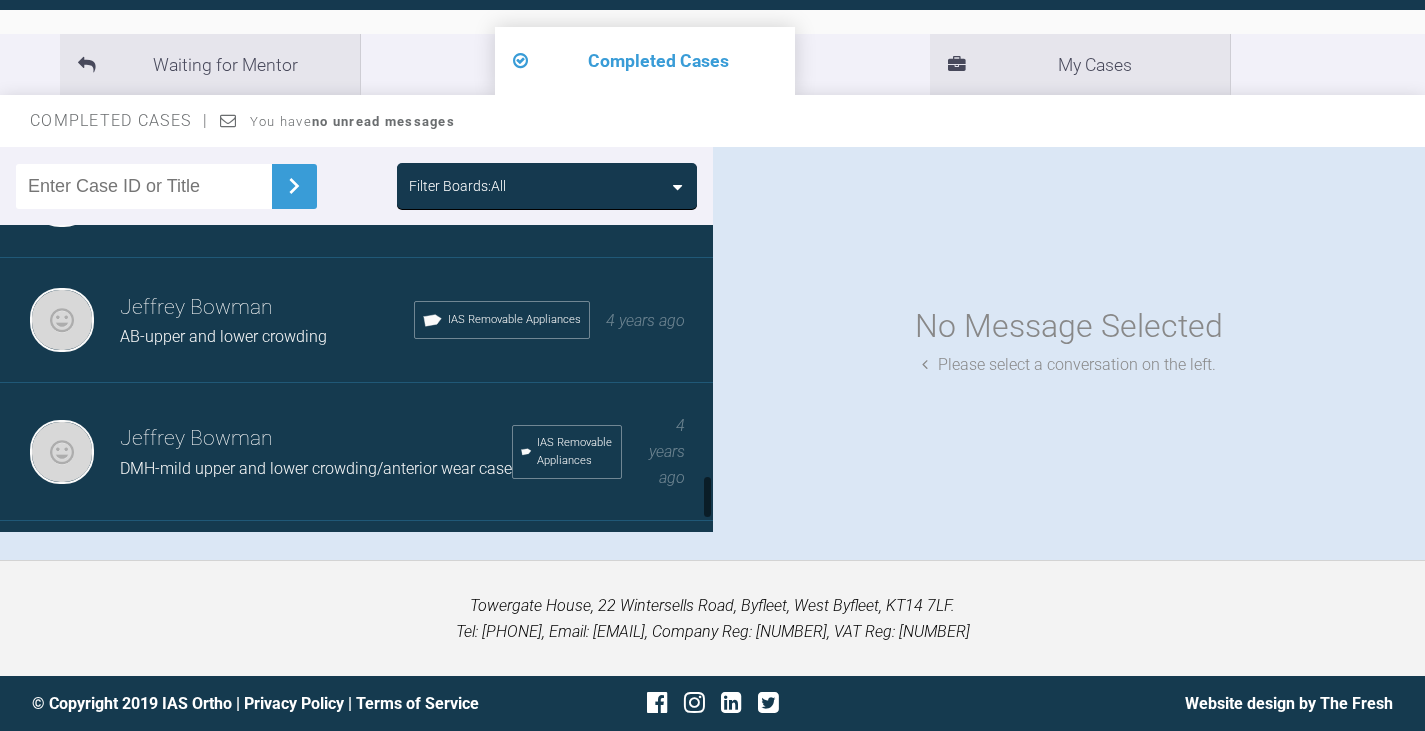 scroll, scrollTop: 1831, scrollLeft: 0, axis: vertical 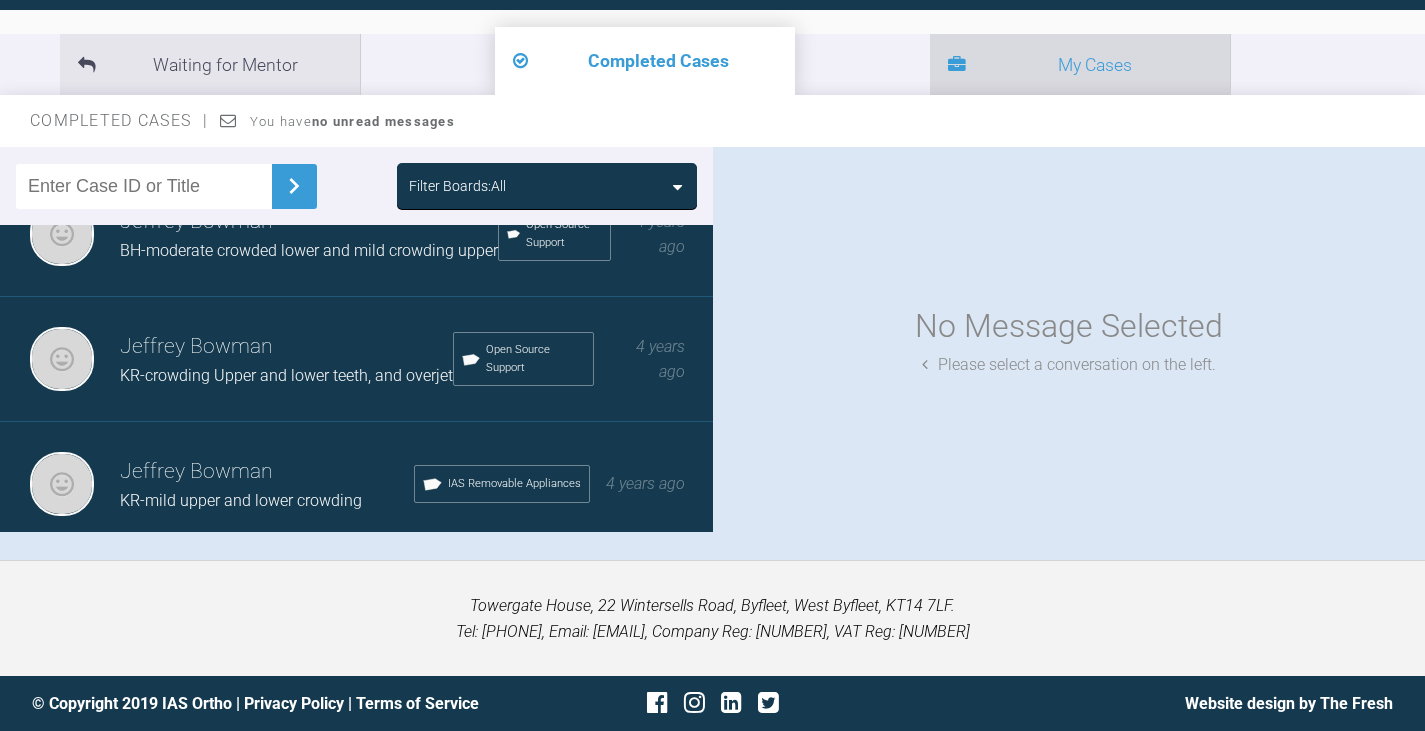 click on "My Cases" at bounding box center [1080, 64] 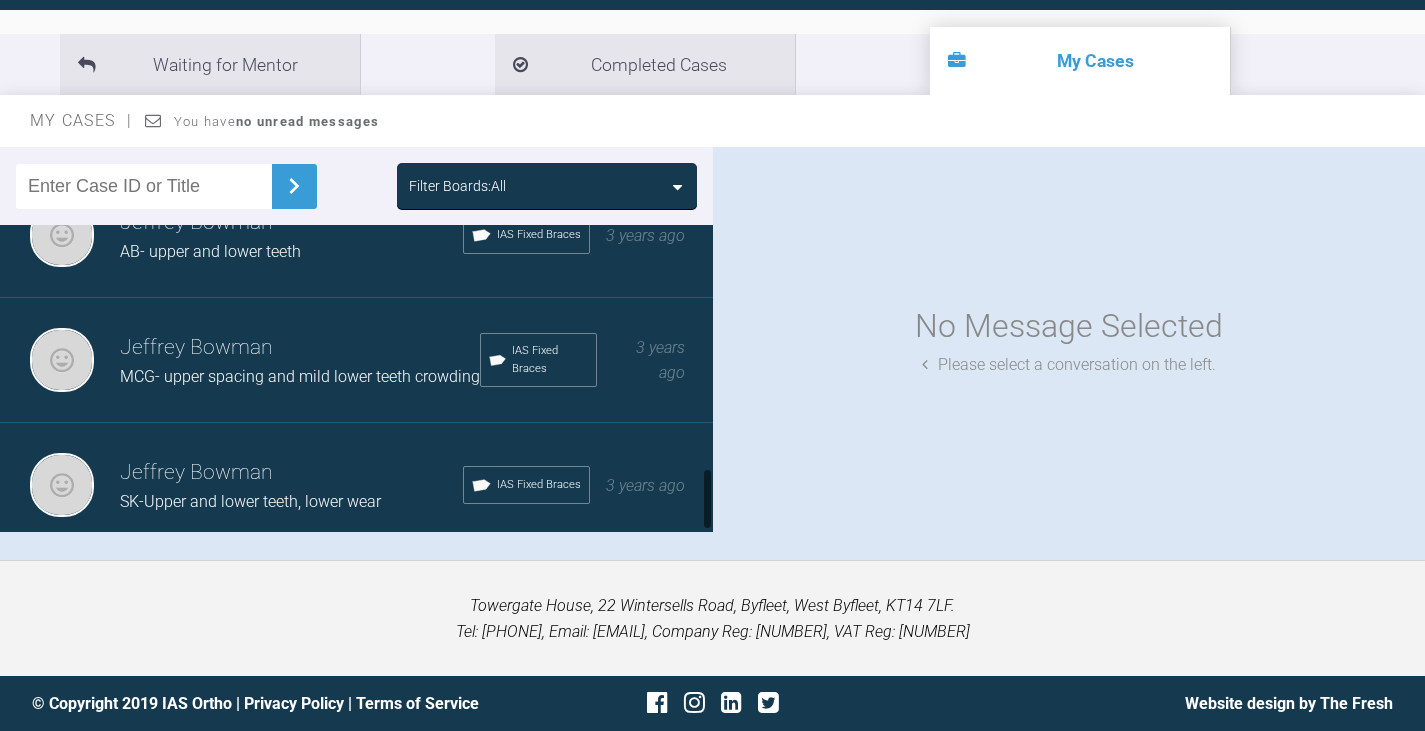 scroll, scrollTop: 1193, scrollLeft: 0, axis: vertical 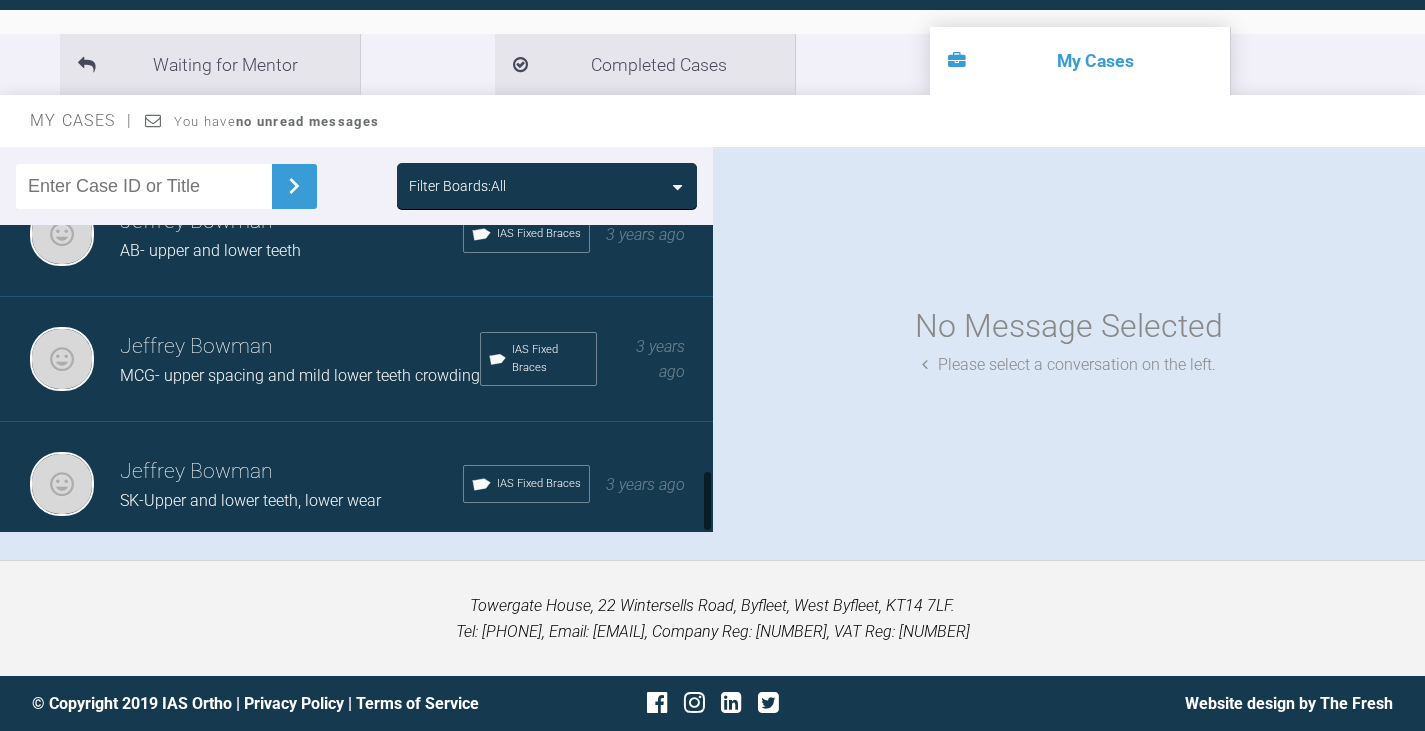 click on "Jeffrey Bowman" at bounding box center (300, 347) 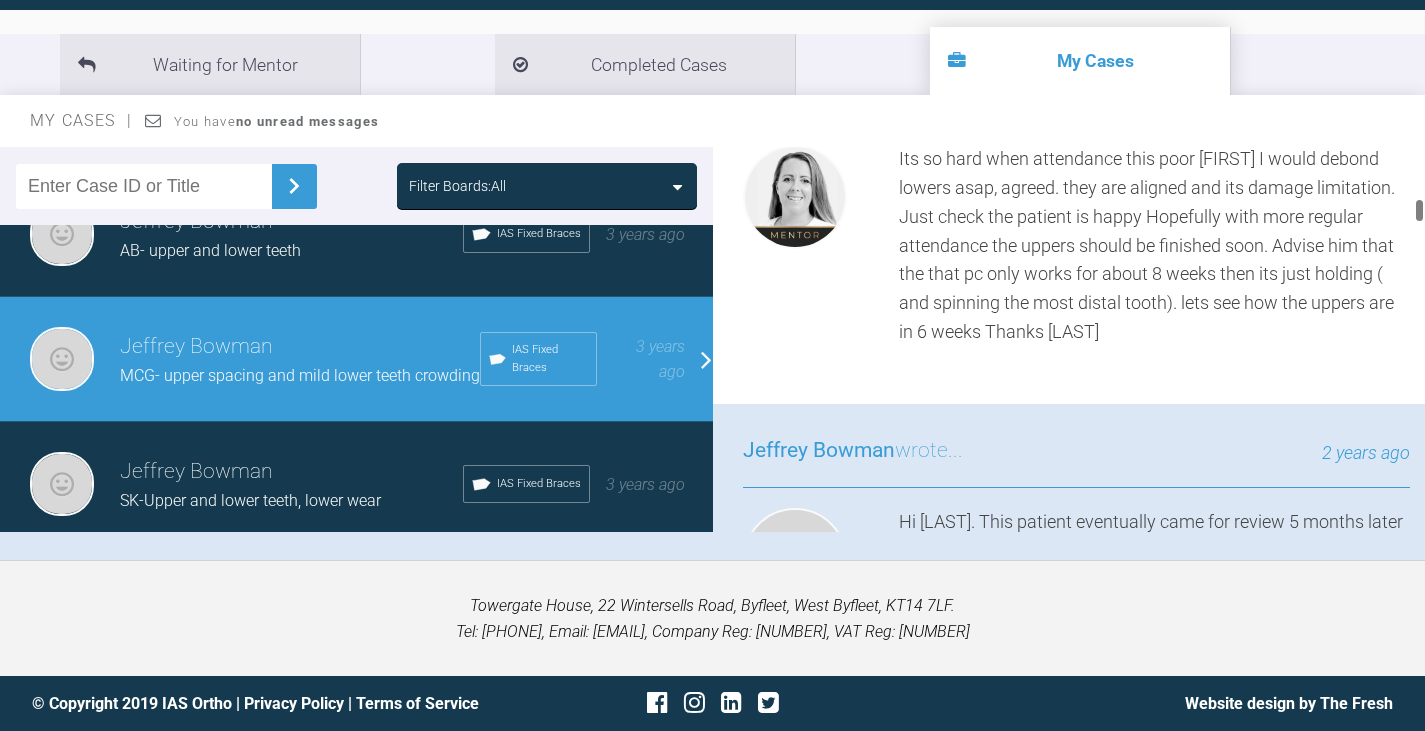 scroll, scrollTop: 2700, scrollLeft: 0, axis: vertical 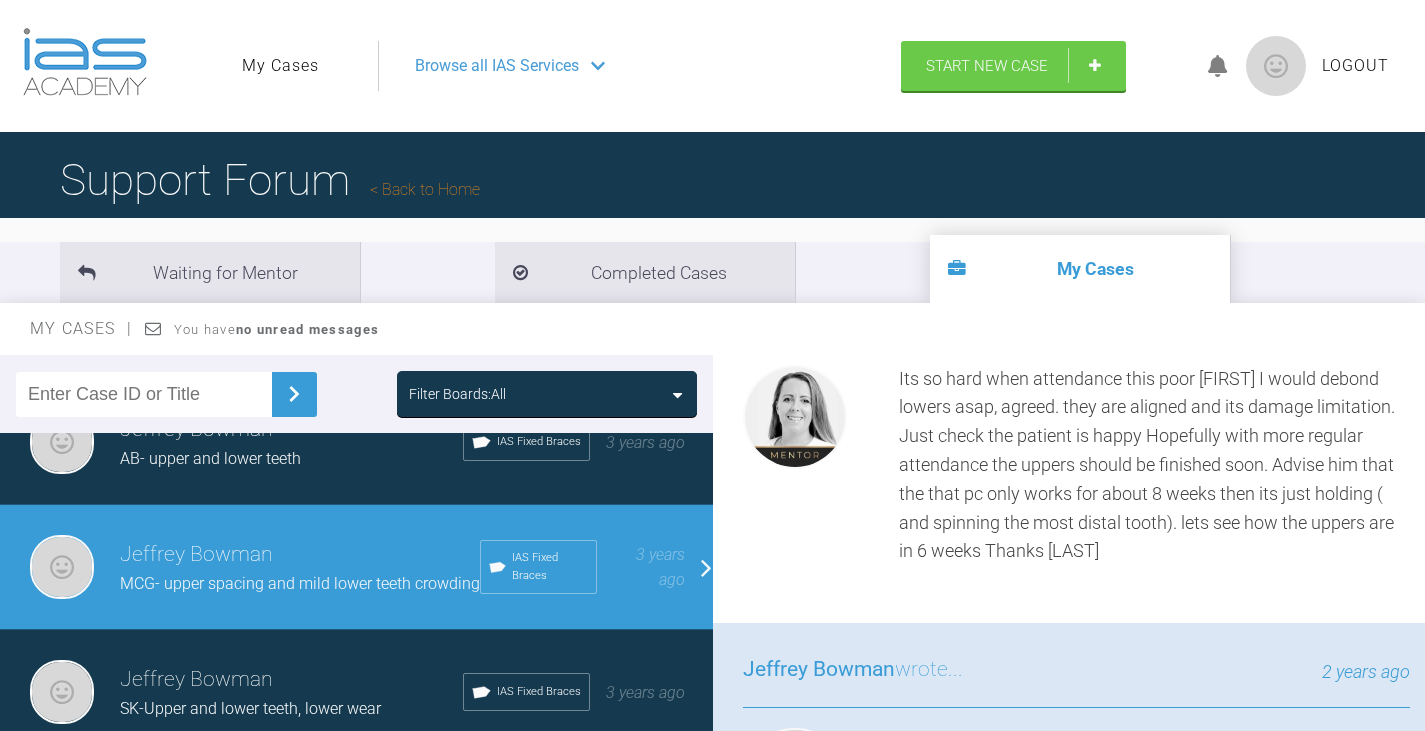 click on "My Cases" at bounding box center [280, 66] 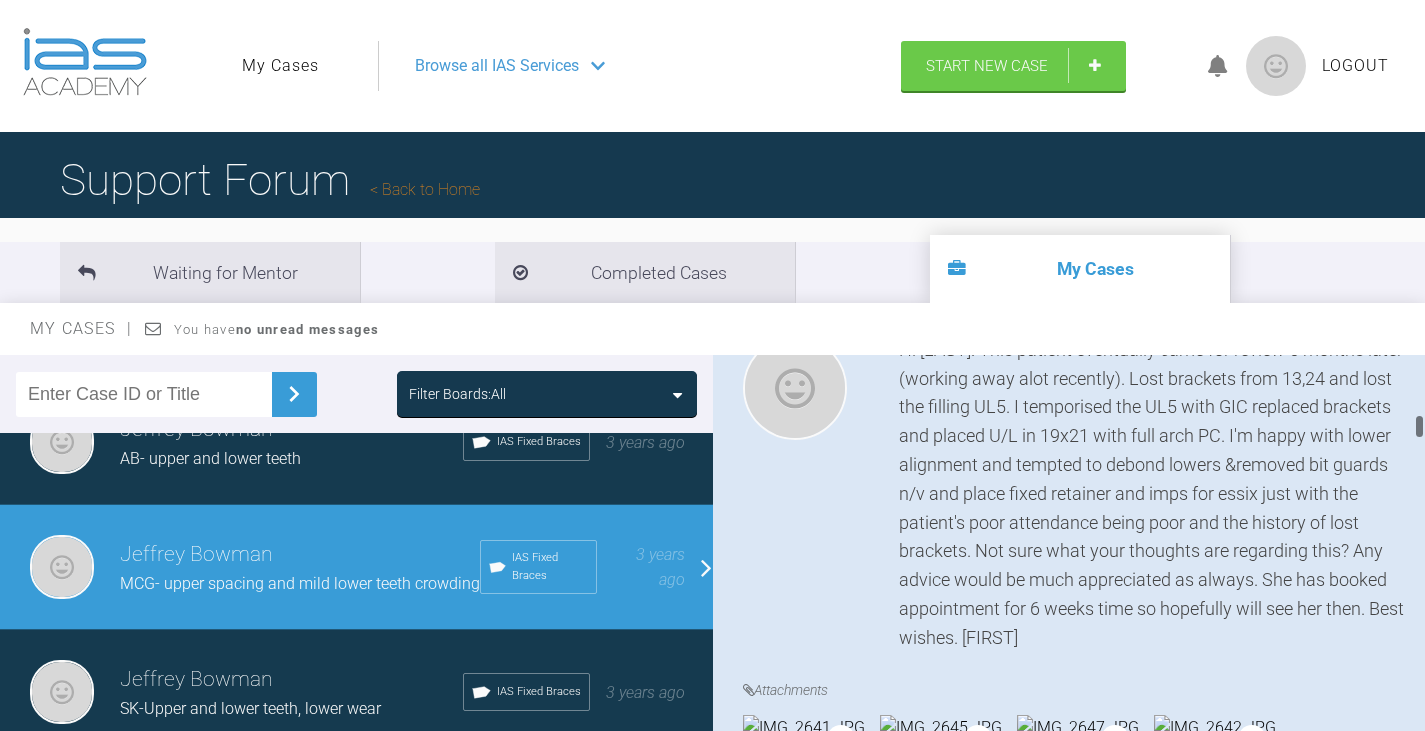 scroll, scrollTop: 3100, scrollLeft: 0, axis: vertical 